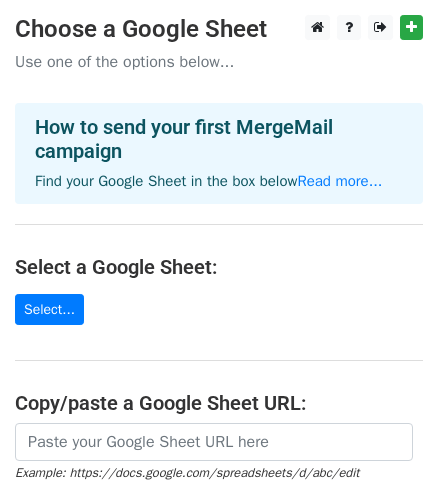 scroll, scrollTop: 0, scrollLeft: 0, axis: both 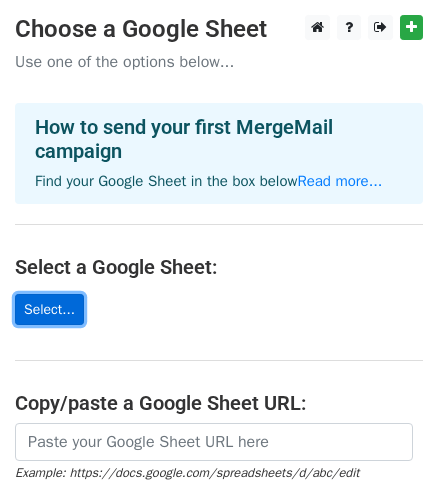 click on "Select..." at bounding box center [49, 309] 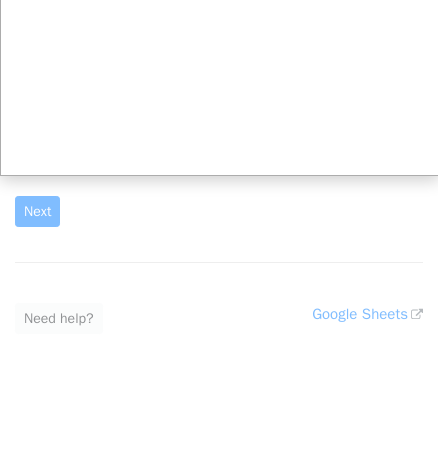 scroll, scrollTop: 327, scrollLeft: 0, axis: vertical 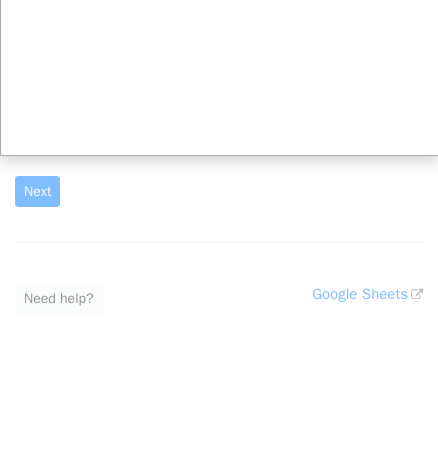 click at bounding box center (219, 71) 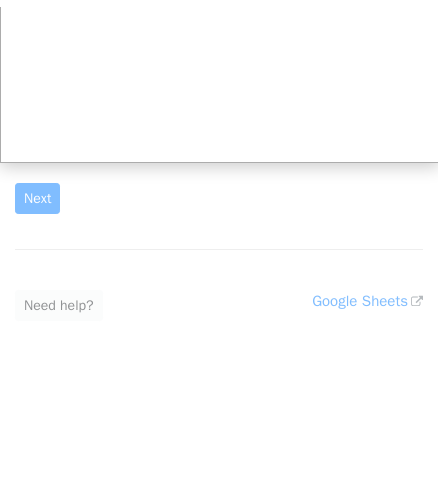 scroll, scrollTop: 293, scrollLeft: 0, axis: vertical 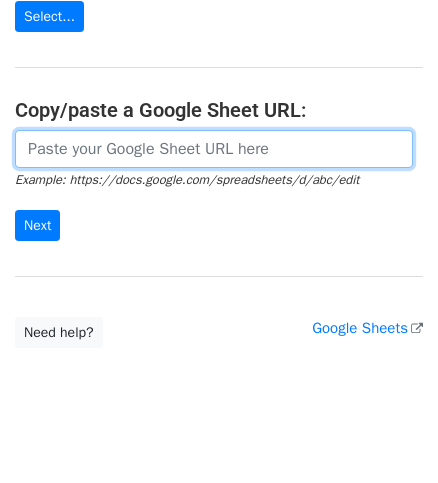 click at bounding box center (214, 149) 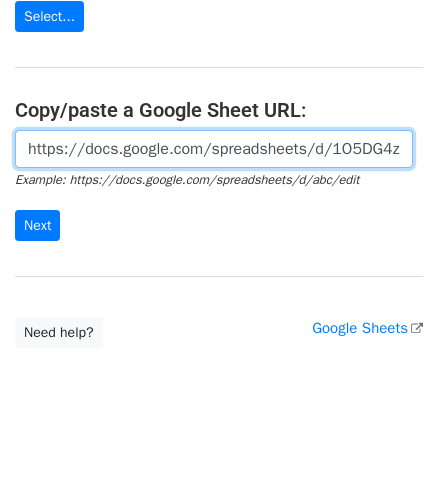 scroll, scrollTop: 0, scrollLeft: 447, axis: horizontal 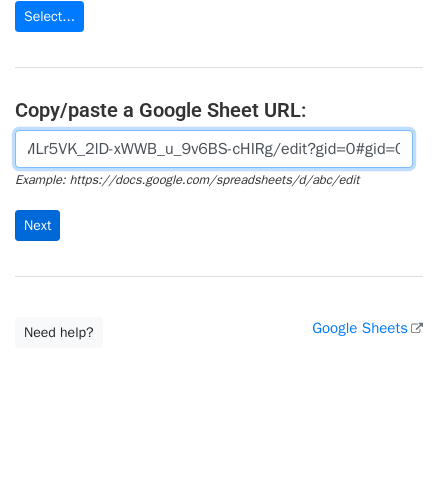 type on "https://docs.google.com/spreadsheets/d/1O5DG4zrdGMdqsvMLr5VK_2lD-xWWB_u_9v6BS-cHIRg/edit?gid=0#gid=0" 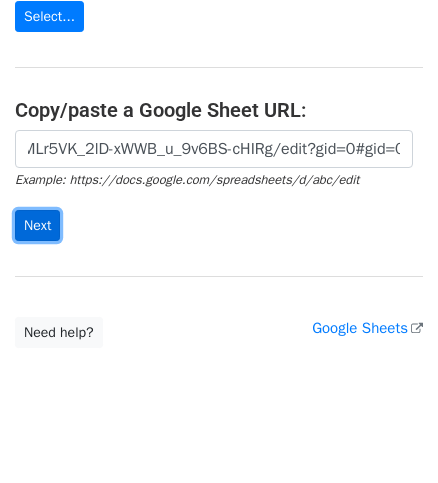 click on "Next" at bounding box center (37, 225) 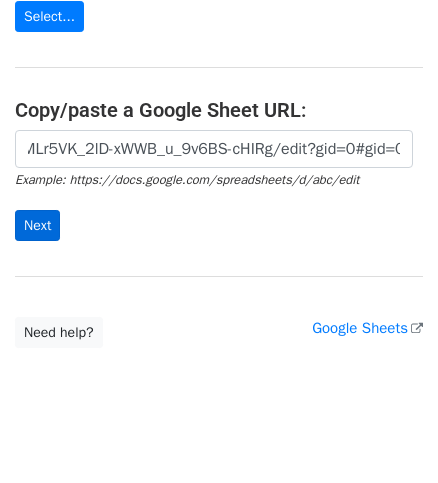 scroll, scrollTop: 0, scrollLeft: 0, axis: both 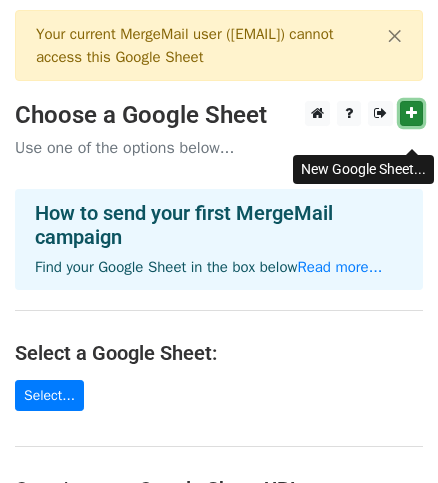 click at bounding box center (411, 113) 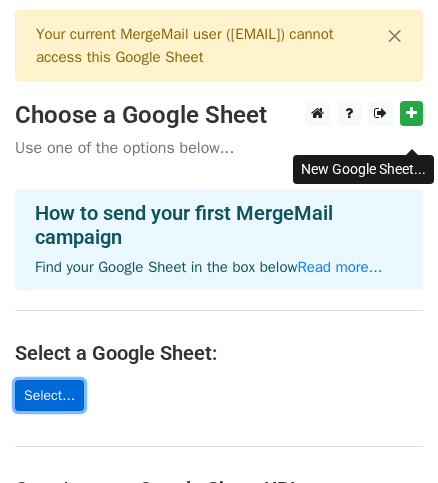 click on "Select..." at bounding box center [49, 395] 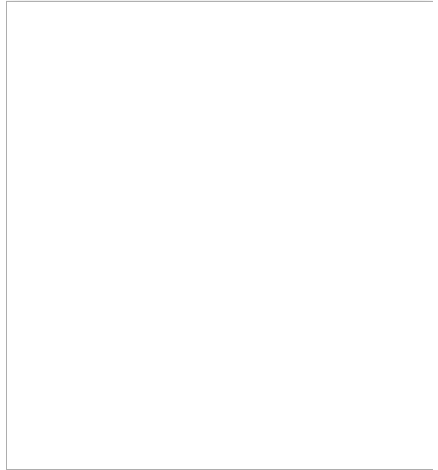 scroll, scrollTop: 1, scrollLeft: 0, axis: vertical 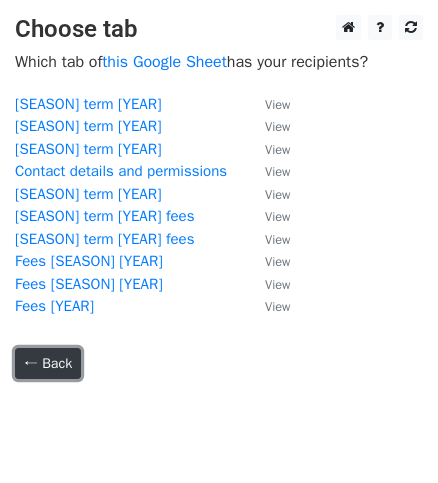 click on "← Back" at bounding box center [48, 363] 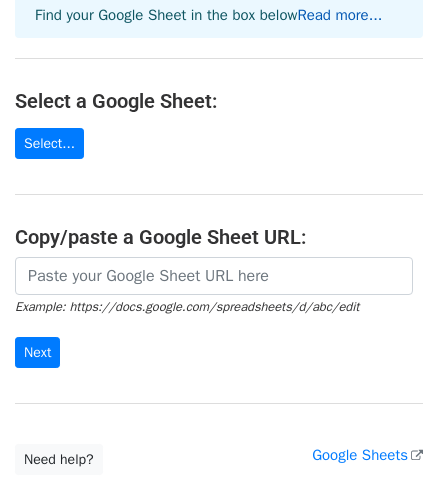 scroll, scrollTop: 256, scrollLeft: 0, axis: vertical 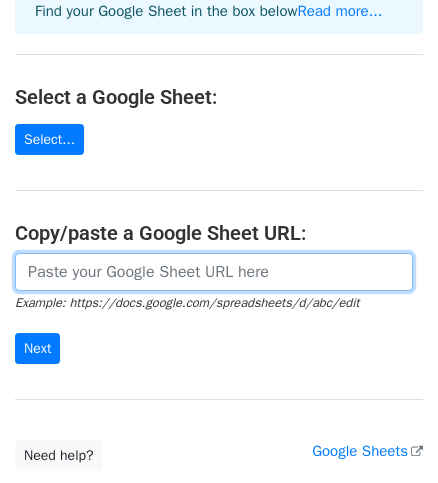 click at bounding box center (214, 272) 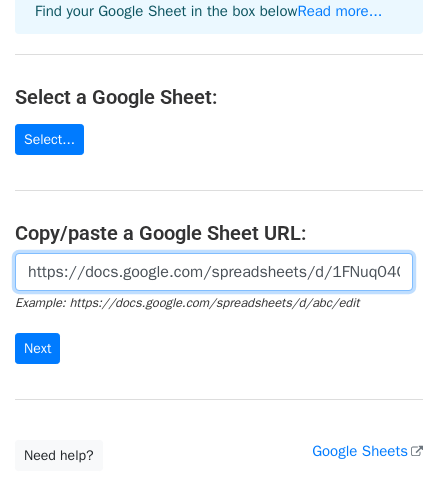 scroll, scrollTop: 0, scrollLeft: 444, axis: horizontal 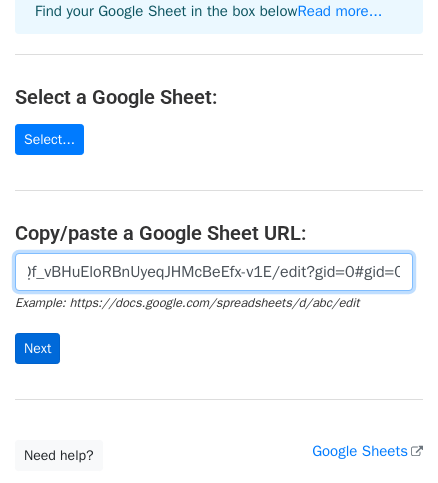 type on "https://docs.google.com/spreadsheets/d/1FNuq04OUmhpeaQf_vBHuEloRBnUyeqJHMcBeEfx-v1E/edit?gid=0#gid=0" 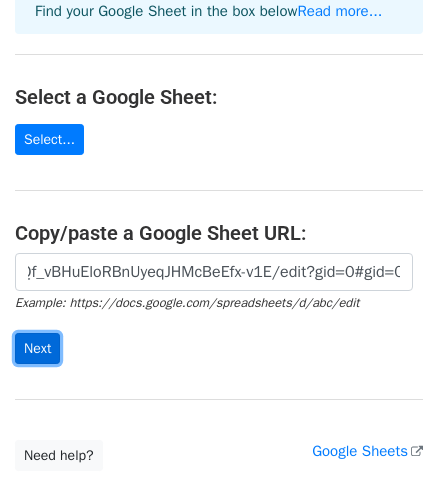 click on "Next" at bounding box center [37, 348] 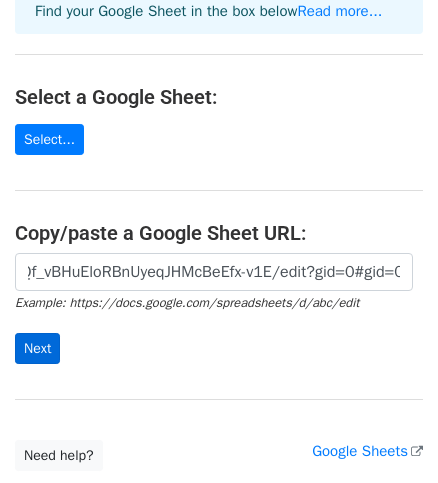 scroll, scrollTop: 0, scrollLeft: 0, axis: both 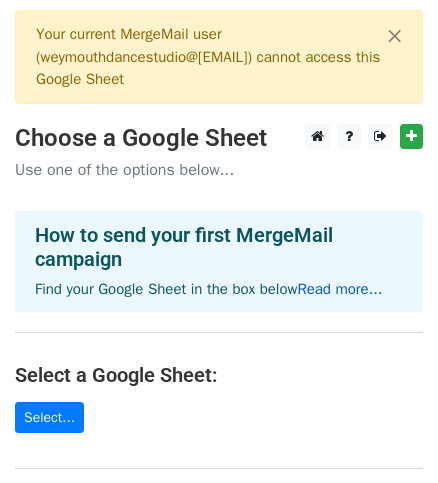 click on "Read more..." at bounding box center [339, 289] 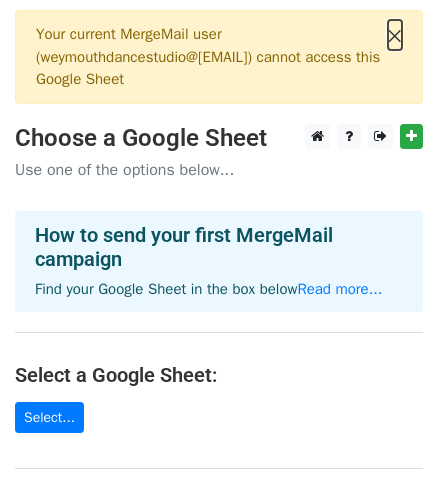 click on "×" at bounding box center [395, 35] 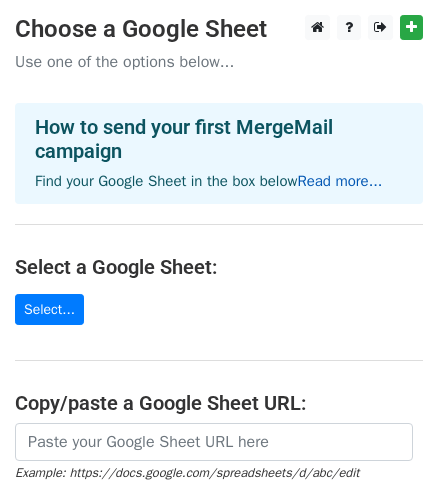 click on "Read more..." at bounding box center (339, 181) 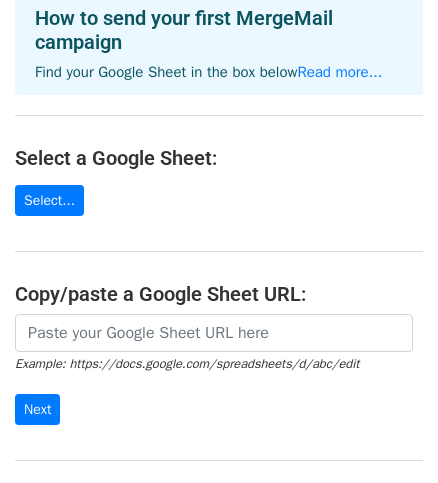 scroll, scrollTop: 113, scrollLeft: 0, axis: vertical 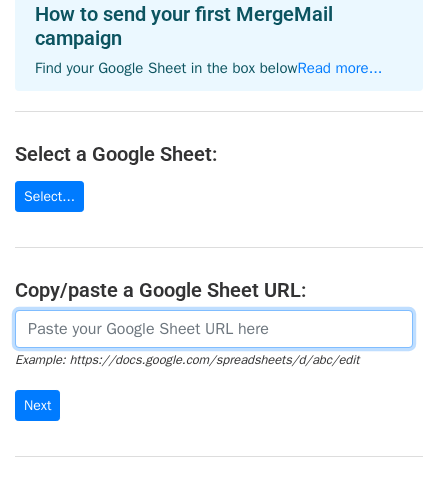 click at bounding box center (214, 329) 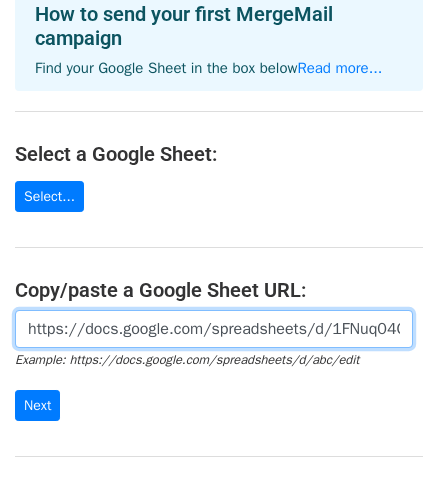 scroll, scrollTop: 0, scrollLeft: 438, axis: horizontal 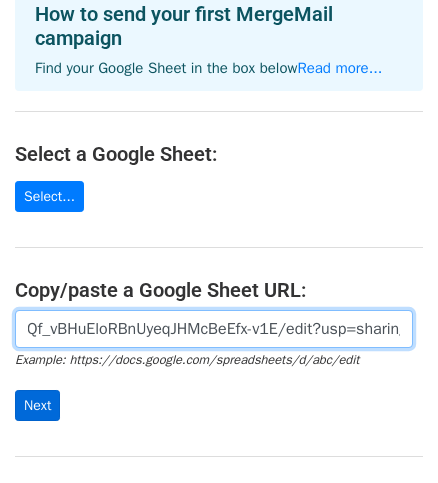 type on "https://docs.google.com/spreadsheets/d/1FNuq04OUmhpeaQf_vBHuEloRBnUyeqJHMcBeEfx-v1E/edit?usp=sharing" 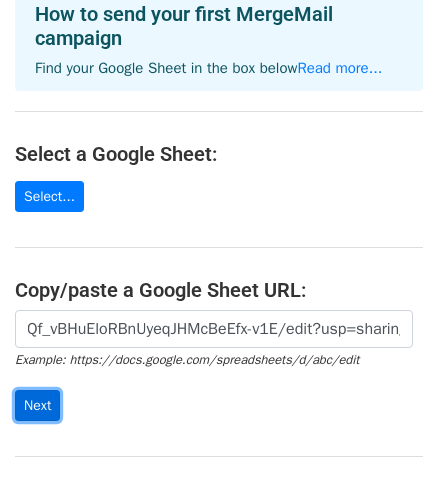 click on "Next" at bounding box center (37, 405) 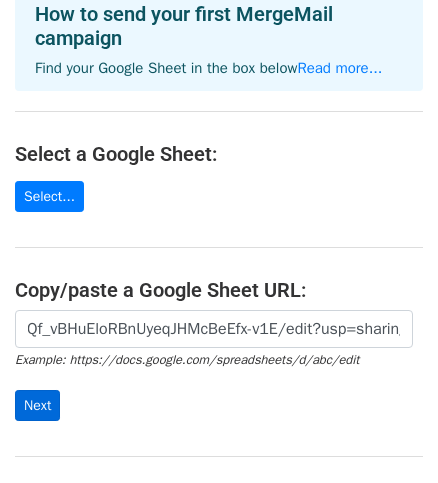 scroll, scrollTop: 0, scrollLeft: 0, axis: both 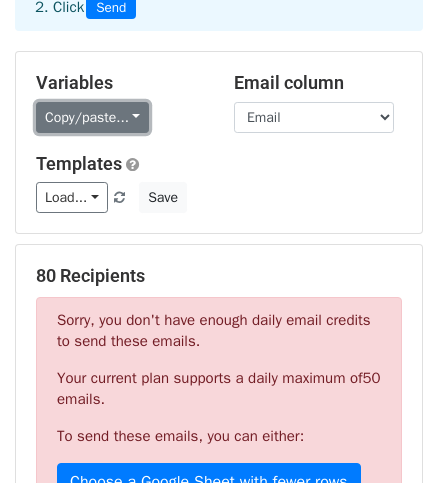 click on "Copy/paste..." at bounding box center [92, 117] 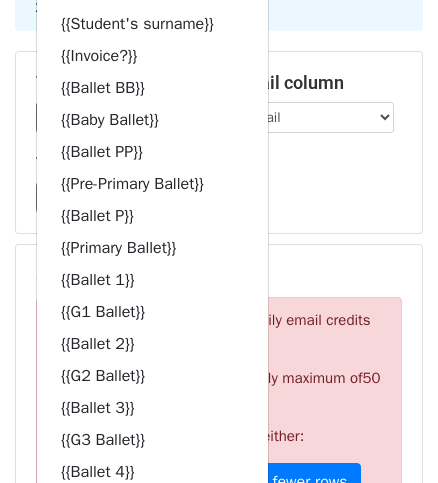 click on "Templates" at bounding box center (219, 164) 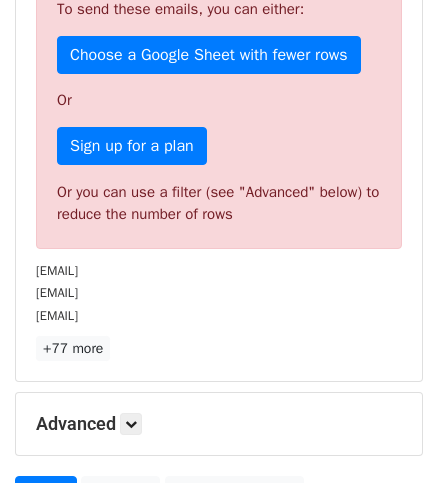 scroll, scrollTop: 592, scrollLeft: 0, axis: vertical 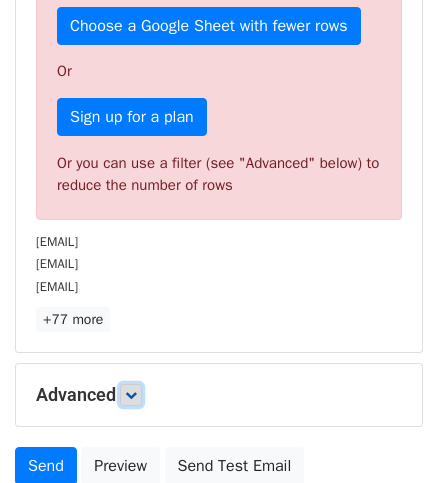 click at bounding box center [131, 395] 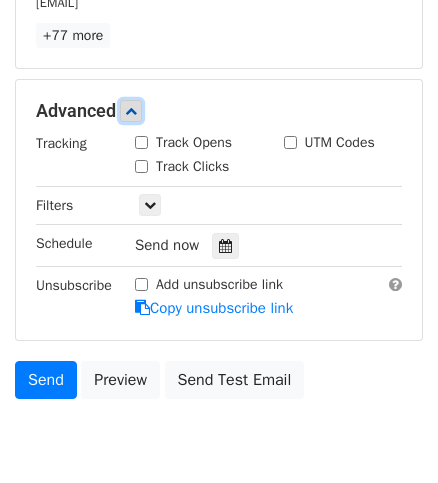 scroll, scrollTop: 879, scrollLeft: 0, axis: vertical 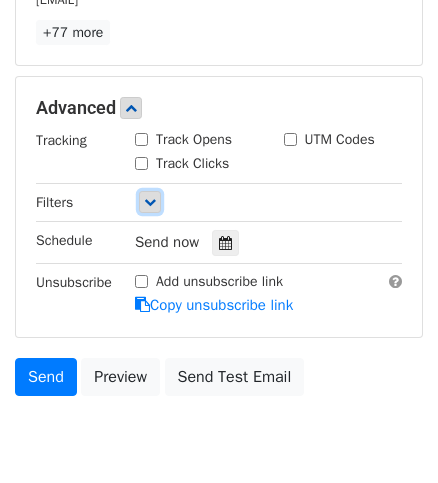 click at bounding box center (150, 202) 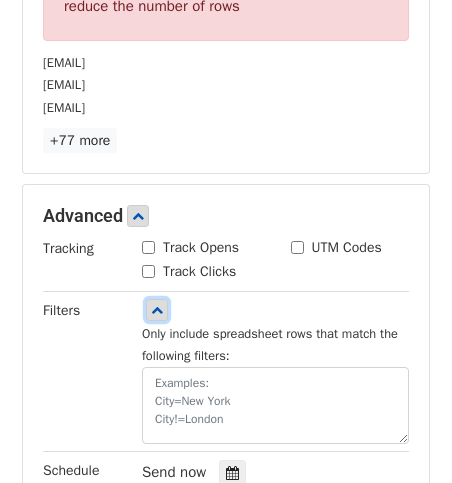 scroll, scrollTop: 772, scrollLeft: 0, axis: vertical 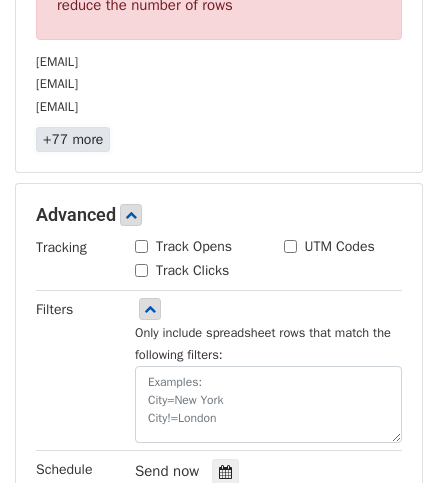 click on "+77 more" at bounding box center (73, 139) 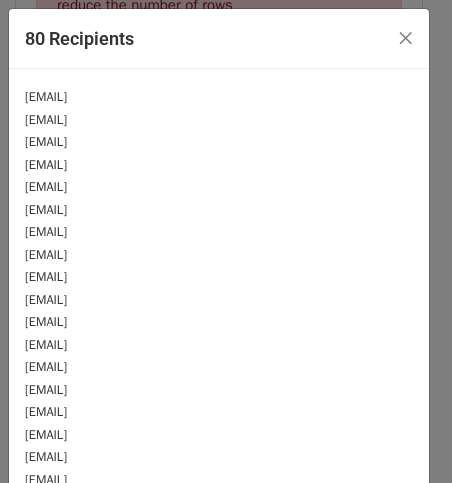 click on "[EMAIL]" at bounding box center [46, 97] 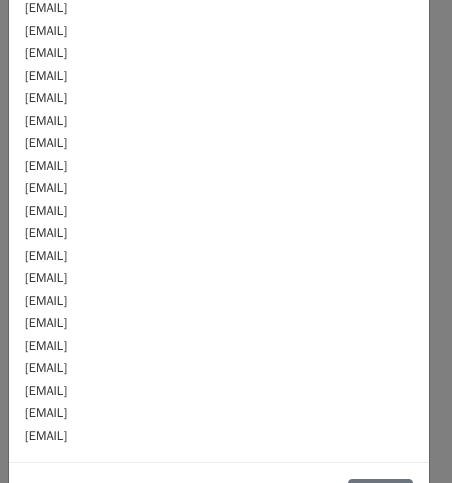 scroll, scrollTop: 1495, scrollLeft: 0, axis: vertical 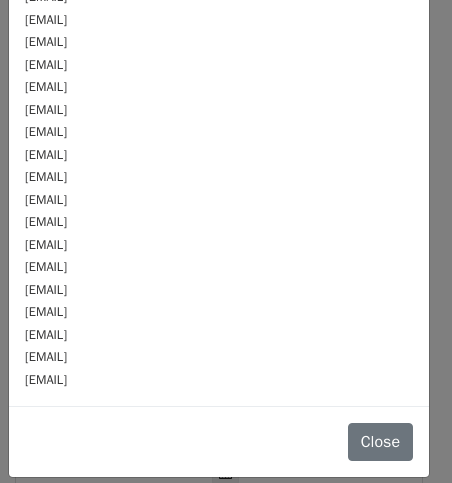 drag, startPoint x: 24, startPoint y: 109, endPoint x: 208, endPoint y: 380, distance: 327.5622 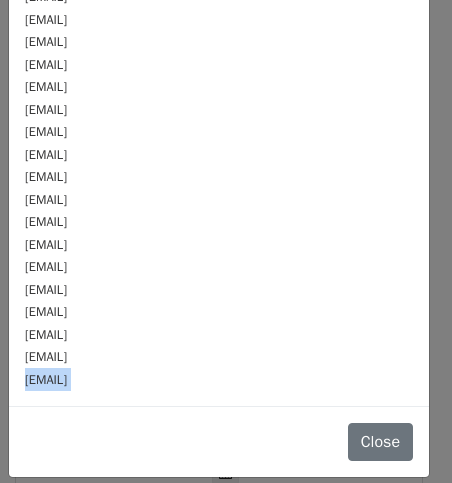 click on "junemhornby@gmail.com" at bounding box center [46, 380] 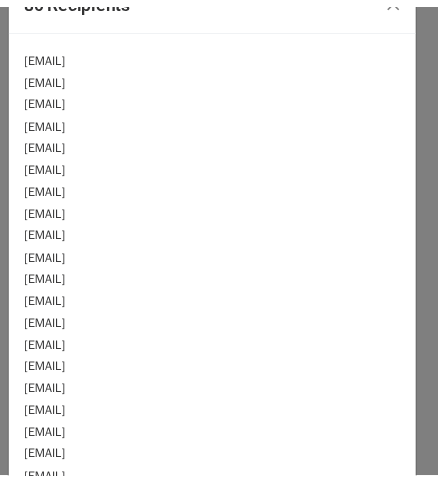 scroll, scrollTop: 0, scrollLeft: 0, axis: both 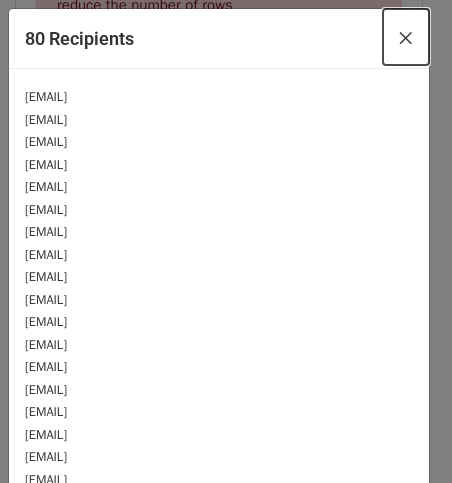 click on "×" at bounding box center (406, 37) 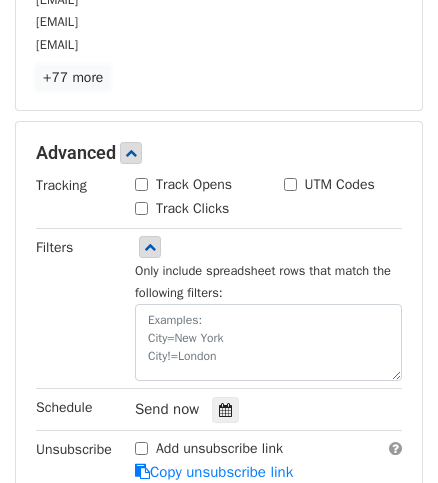 scroll, scrollTop: 836, scrollLeft: 0, axis: vertical 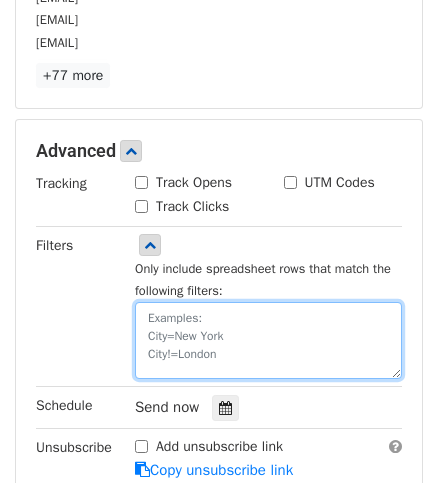 click at bounding box center (268, 340) 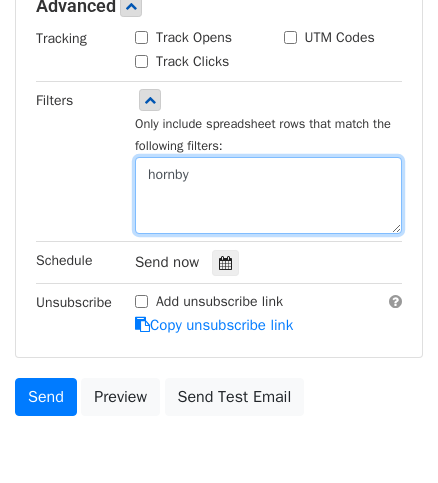 scroll, scrollTop: 606, scrollLeft: 0, axis: vertical 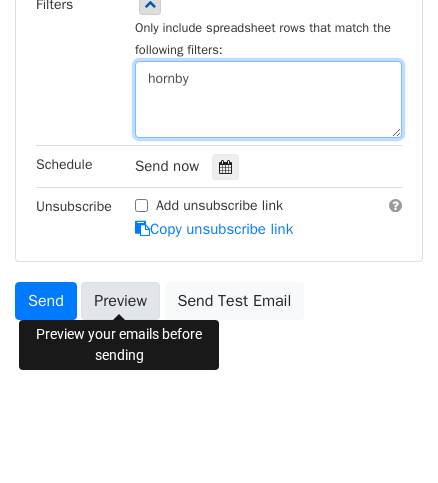 type on "hornby" 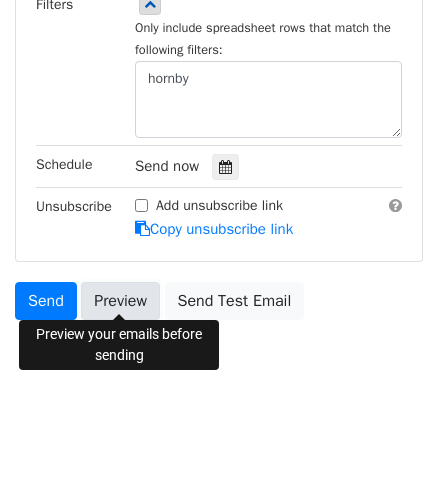 click on "Preview" at bounding box center [120, 301] 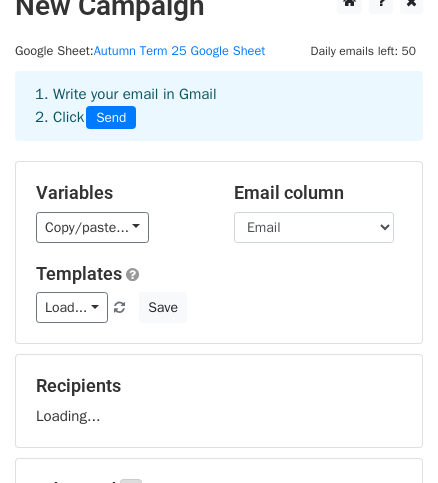 scroll, scrollTop: 0, scrollLeft: 0, axis: both 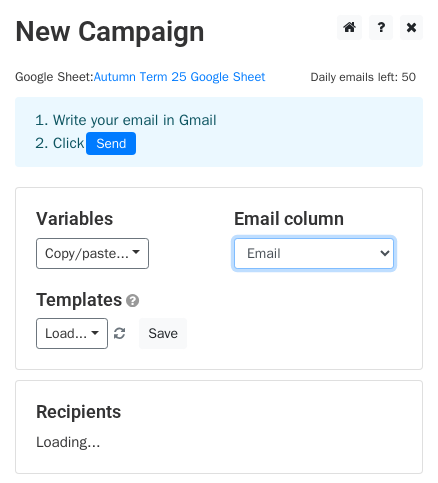 click on "Parent Name
Parent Surname
Email
Student's first name
Student's surname
Invoice?
Ballet BB
Baby Ballet
Ballet PP
Pre-Primary Ballet
Ballet P
Primary Ballet
Ballet 1
G1 Ballet
Ballet 2
G2 Ballet
Ballet 3
G3 Ballet
Ballet 4
G4 Ballet
Ballet 5
G5 Ballet
Ballet 6
G6 Ballet
Ballet M
Major Ballet
MTJ
Mini MTJ
Mod 1
G1 Modern
Mod 2
G2 Modern
Mod 3
G3 Modern
Mod 4
G4 Modern
Mod 5
G5 Modern
Mod 6
G6 Modern
Mod Ad
Ad1 Modern
Tap 1
G1 Tap
Tap 2
G2 Tap
Tap 3
G3 Tap
Tap 4
G4 Tap
Tap 5
G5 Tap
Tap 6
G6 Tap
Tap Int
Int Tap
Tap Ad1
Ad1 Tap
Tap Ad2
Ad2 Tap
Bod
Boy Conditioning
Cont
Contemp
Fest
Festival
Pointe
Pointe
Com
Comm
TOTAL
PAID
Date
PAID
Date
PAID
Date
PAID
Date
BALANCE
EXAMS
COSTUMES" at bounding box center (314, 253) 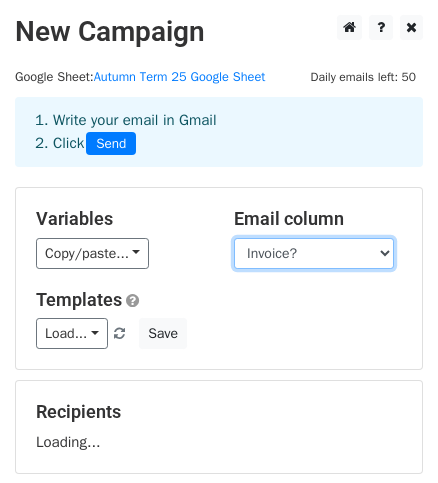 click on "Parent Name
Parent Surname
Email
Student's first name
Student's surname
Invoice?
Ballet BB
Baby Ballet
Ballet PP
Pre-Primary Ballet
Ballet P
Primary Ballet
Ballet 1
G1 Ballet
Ballet 2
G2 Ballet
Ballet 3
G3 Ballet
Ballet 4
G4 Ballet
Ballet 5
G5 Ballet
Ballet 6
G6 Ballet
Ballet M
Major Ballet
MTJ
Mini MTJ
Mod 1
G1 Modern
Mod 2
G2 Modern
Mod 3
G3 Modern
Mod 4
G4 Modern
Mod 5
G5 Modern
Mod 6
G6 Modern
Mod Ad
Ad1 Modern
Tap 1
G1 Tap
Tap 2
G2 Tap
Tap 3
G3 Tap
Tap 4
G4 Tap
Tap 5
G5 Tap
Tap 6
G6 Tap
Tap Int
Int Tap
Tap Ad1
Ad1 Tap
Tap Ad2
Ad2 Tap
Bod
Boy Conditioning
Cont
Contemp
Fest
Festival
Pointe
Pointe
Com
Comm
TOTAL
PAID
Date
PAID
Date
PAID
Date
PAID
Date
BALANCE
EXAMS
COSTUMES" at bounding box center (314, 253) 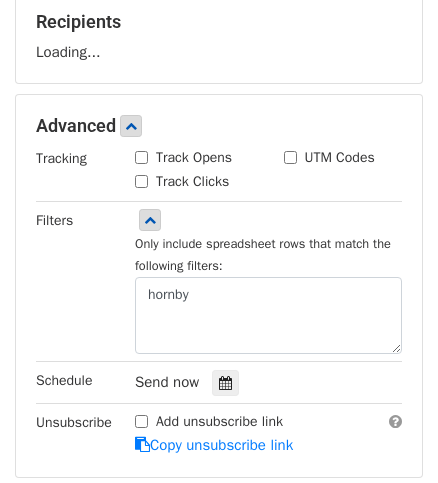 click on "Schedule" at bounding box center (64, 380) 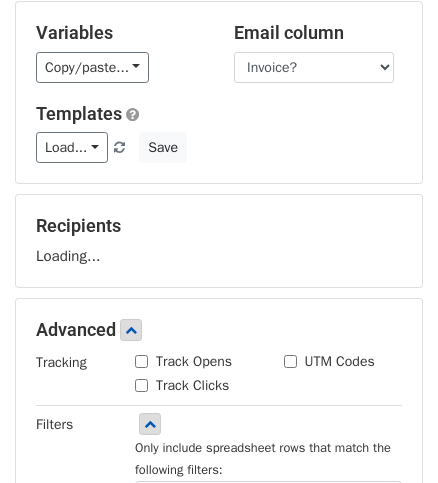 scroll, scrollTop: 179, scrollLeft: 0, axis: vertical 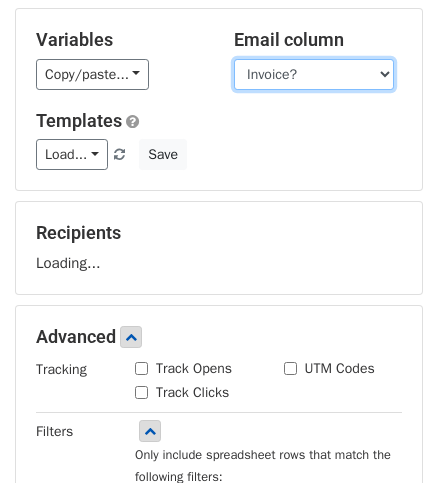 click on "Parent Name
Parent Surname
Email
Student's first name
Student's surname
Invoice?
Ballet BB
Baby Ballet
Ballet PP
Pre-Primary Ballet
Ballet P
Primary Ballet
Ballet 1
G1 Ballet
Ballet 2
G2 Ballet
Ballet 3
G3 Ballet
Ballet 4
G4 Ballet
Ballet 5
G5 Ballet
Ballet 6
G6 Ballet
Ballet M
Major Ballet
MTJ
Mini MTJ
Mod 1
G1 Modern
Mod 2
G2 Modern
Mod 3
G3 Modern
Mod 4
G4 Modern
Mod 5
G5 Modern
Mod 6
G6 Modern
Mod Ad
Ad1 Modern
Tap 1
G1 Tap
Tap 2
G2 Tap
Tap 3
G3 Tap
Tap 4
G4 Tap
Tap 5
G5 Tap
Tap 6
G6 Tap
Tap Int
Int Tap
Tap Ad1
Ad1 Tap
Tap Ad2
Ad2 Tap
Bod
Boy Conditioning
Cont
Contemp
Fest
Festival
Pointe
Pointe
Com
Comm
TOTAL
PAID
Date
PAID
Date
PAID
Date
PAID
Date
BALANCE
EXAMS
COSTUMES" at bounding box center (314, 74) 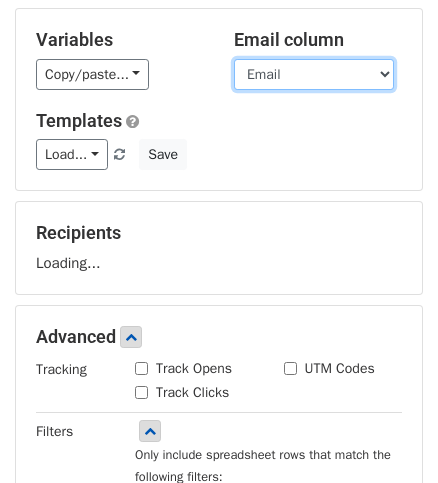 click on "Parent Name
Parent Surname
Email
Student's first name
Student's surname
Invoice?
Ballet BB
Baby Ballet
Ballet PP
Pre-Primary Ballet
Ballet P
Primary Ballet
Ballet 1
G1 Ballet
Ballet 2
G2 Ballet
Ballet 3
G3 Ballet
Ballet 4
G4 Ballet
Ballet 5
G5 Ballet
Ballet 6
G6 Ballet
Ballet M
Major Ballet
MTJ
Mini MTJ
Mod 1
G1 Modern
Mod 2
G2 Modern
Mod 3
G3 Modern
Mod 4
G4 Modern
Mod 5
G5 Modern
Mod 6
G6 Modern
Mod Ad
Ad1 Modern
Tap 1
G1 Tap
Tap 2
G2 Tap
Tap 3
G3 Tap
Tap 4
G4 Tap
Tap 5
G5 Tap
Tap 6
G6 Tap
Tap Int
Int Tap
Tap Ad1
Ad1 Tap
Tap Ad2
Ad2 Tap
Bod
Boy Conditioning
Cont
Contemp
Fest
Festival
Pointe
Pointe
Com
Comm
TOTAL
PAID
Date
PAID
Date
PAID
Date
PAID
Date
BALANCE
EXAMS
COSTUMES" at bounding box center [314, 74] 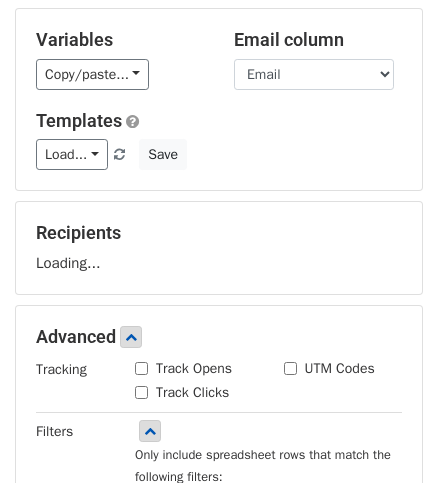 click on "Load...
No templates saved
Save" at bounding box center [219, 154] 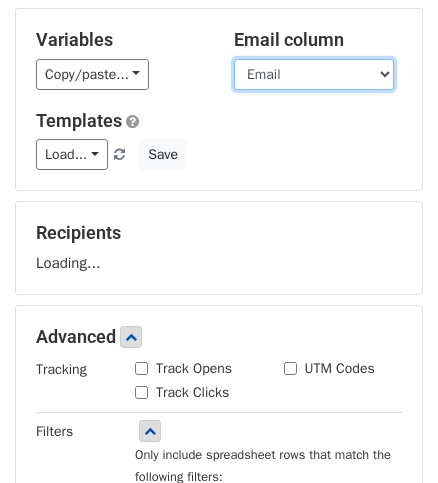 click on "Parent Name
Parent Surname
Email
Student's first name
Student's surname
Invoice?
Ballet BB
Baby Ballet
Ballet PP
Pre-Primary Ballet
Ballet P
Primary Ballet
Ballet 1
G1 Ballet
Ballet 2
G2 Ballet
Ballet 3
G3 Ballet
Ballet 4
G4 Ballet
Ballet 5
G5 Ballet
Ballet 6
G6 Ballet
Ballet M
Major Ballet
MTJ
Mini MTJ
Mod 1
G1 Modern
Mod 2
G2 Modern
Mod 3
G3 Modern
Mod 4
G4 Modern
Mod 5
G5 Modern
Mod 6
G6 Modern
Mod Ad
Ad1 Modern
Tap 1
G1 Tap
Tap 2
G2 Tap
Tap 3
G3 Tap
Tap 4
G4 Tap
Tap 5
G5 Tap
Tap 6
G6 Tap
Tap Int
Int Tap
Tap Ad1
Ad1 Tap
Tap Ad2
Ad2 Tap
Bod
Boy Conditioning
Cont
Contemp
Fest
Festival
Pointe
Pointe
Com
Comm
TOTAL
PAID
Date
PAID
Date
PAID
Date
PAID
Date
BALANCE
EXAMS
COSTUMES" at bounding box center (314, 74) 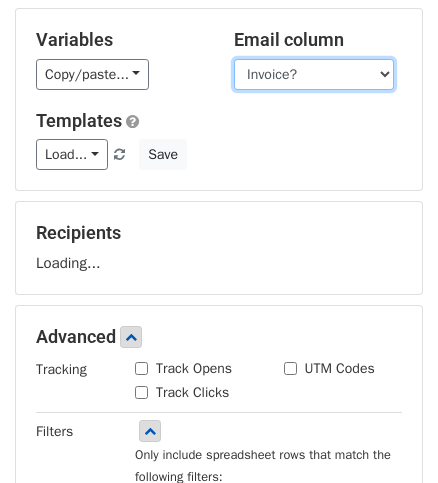 click on "Parent Name
Parent Surname
Email
Student's first name
Student's surname
Invoice?
Ballet BB
Baby Ballet
Ballet PP
Pre-Primary Ballet
Ballet P
Primary Ballet
Ballet 1
G1 Ballet
Ballet 2
G2 Ballet
Ballet 3
G3 Ballet
Ballet 4
G4 Ballet
Ballet 5
G5 Ballet
Ballet 6
G6 Ballet
Ballet M
Major Ballet
MTJ
Mini MTJ
Mod 1
G1 Modern
Mod 2
G2 Modern
Mod 3
G3 Modern
Mod 4
G4 Modern
Mod 5
G5 Modern
Mod 6
G6 Modern
Mod Ad
Ad1 Modern
Tap 1
G1 Tap
Tap 2
G2 Tap
Tap 3
G3 Tap
Tap 4
G4 Tap
Tap 5
G5 Tap
Tap 6
G6 Tap
Tap Int
Int Tap
Tap Ad1
Ad1 Tap
Tap Ad2
Ad2 Tap
Bod
Boy Conditioning
Cont
Contemp
Fest
Festival
Pointe
Pointe
Com
Comm
TOTAL
PAID
Date
PAID
Date
PAID
Date
PAID
Date
BALANCE
EXAMS
COSTUMES" at bounding box center [314, 74] 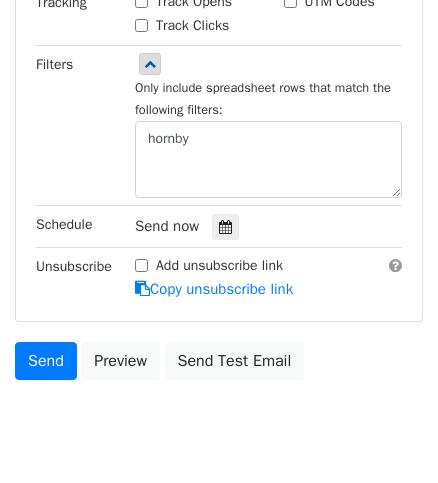 scroll, scrollTop: 606, scrollLeft: 0, axis: vertical 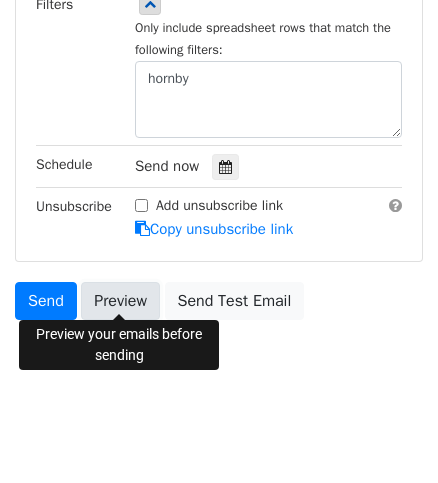 click on "Preview" at bounding box center [120, 301] 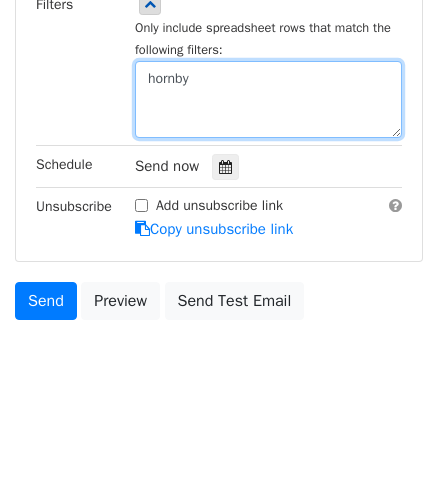 click on "hornby" at bounding box center (268, 99) 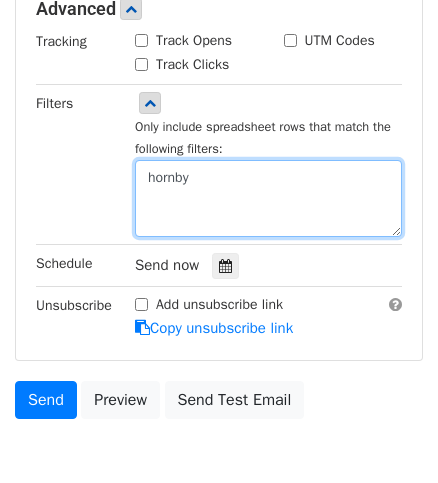 scroll, scrollTop: 503, scrollLeft: 0, axis: vertical 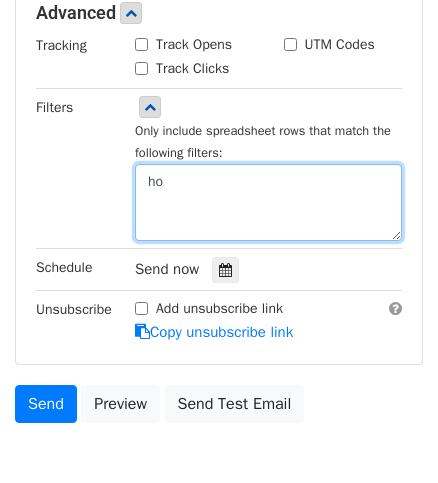 type on "h" 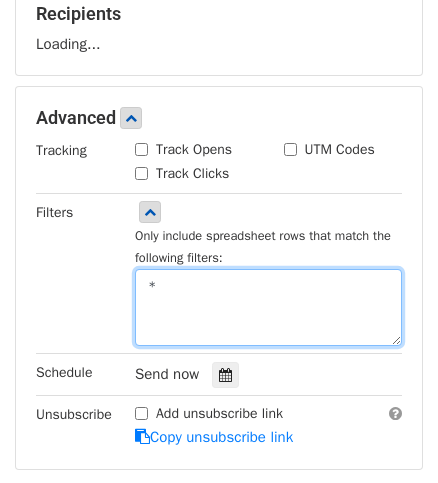 scroll, scrollTop: 393, scrollLeft: 0, axis: vertical 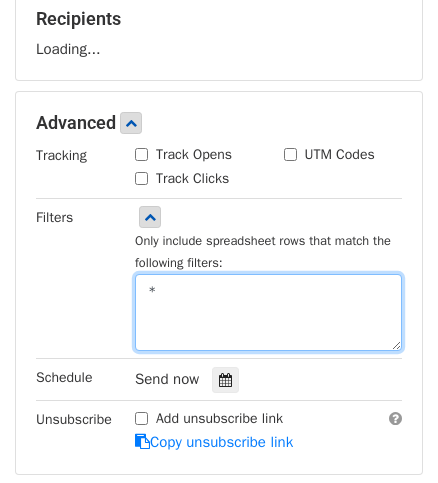 type on "*" 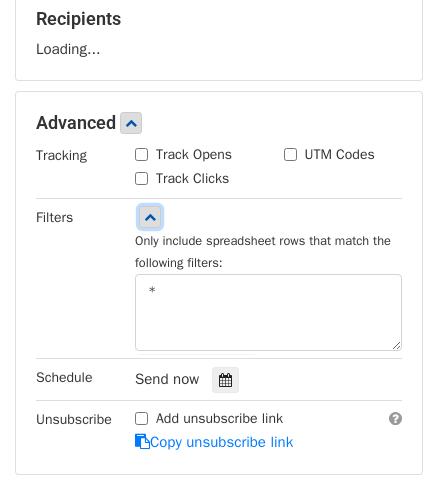 click at bounding box center (150, 217) 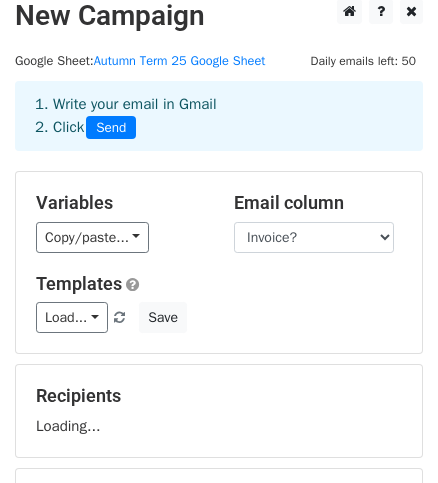 scroll, scrollTop: 0, scrollLeft: 0, axis: both 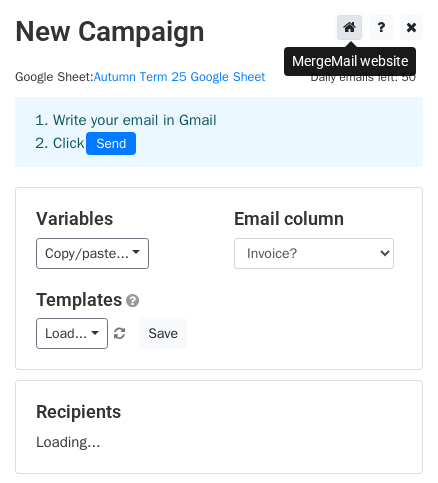 click at bounding box center (349, 27) 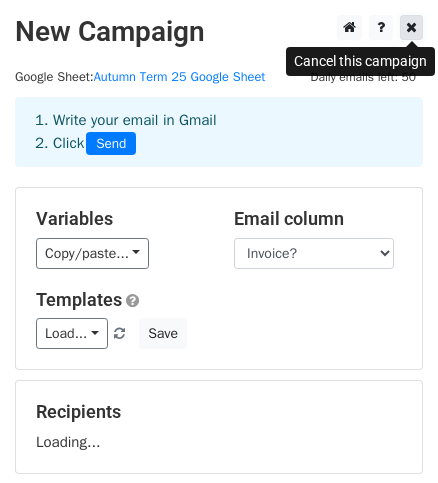 click at bounding box center (411, 27) 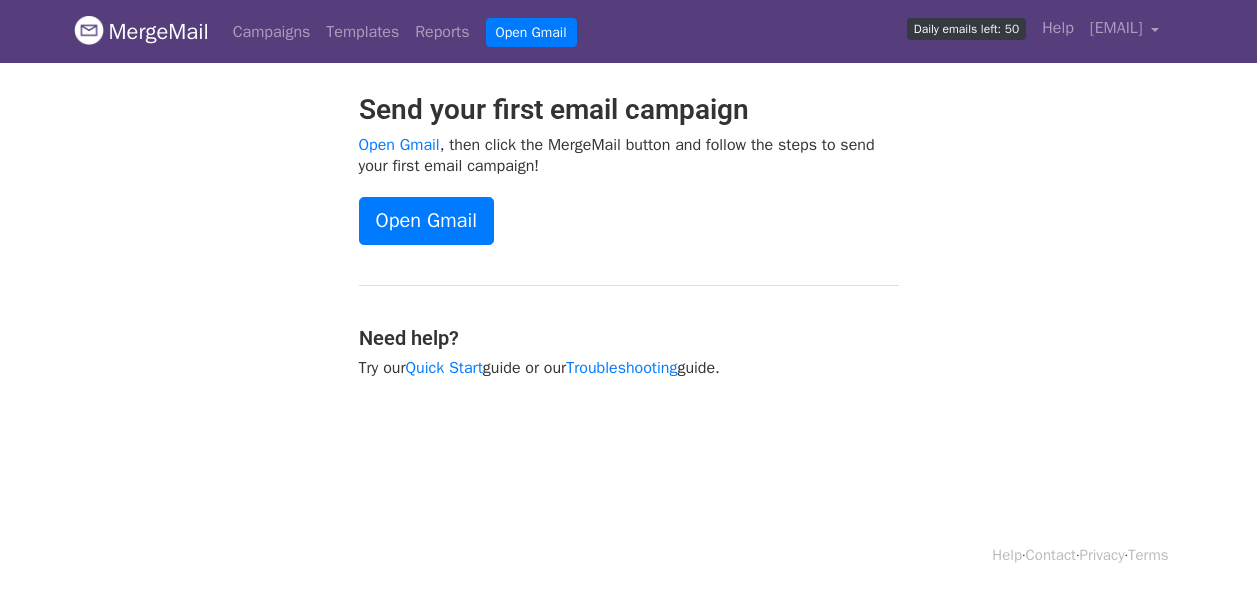 scroll, scrollTop: 0, scrollLeft: 0, axis: both 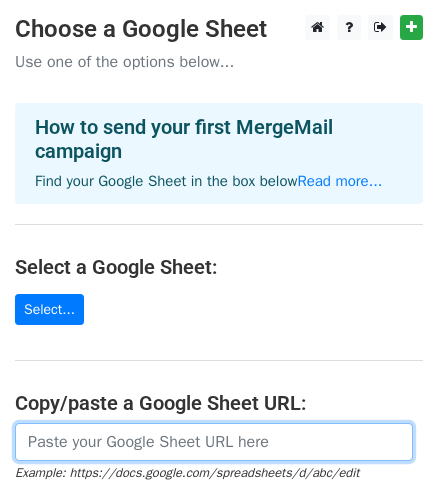 click at bounding box center [214, 442] 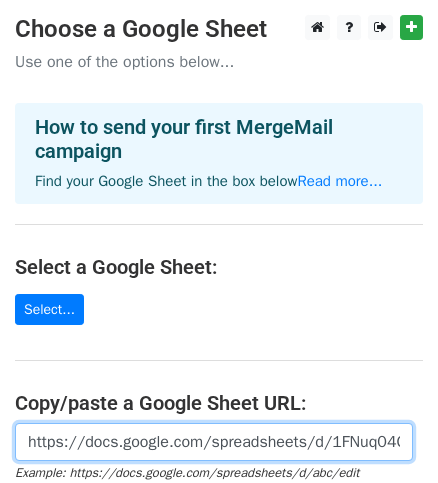 scroll, scrollTop: 0, scrollLeft: 438, axis: horizontal 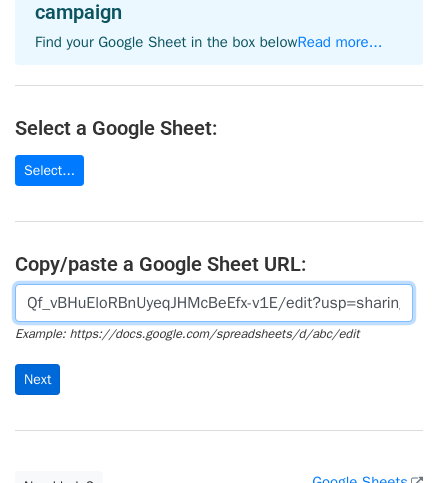 type on "https://docs.google.com/spreadsheets/d/1FNuq04OUmhpeaQf_vBHuEloRBnUyeqJHMcBeEfx-v1E/edit?usp=sharing" 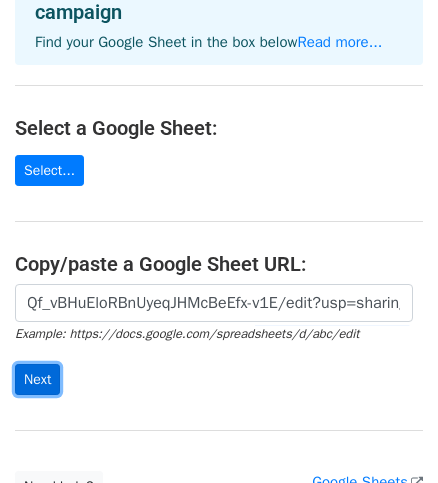 click on "Next" at bounding box center [37, 379] 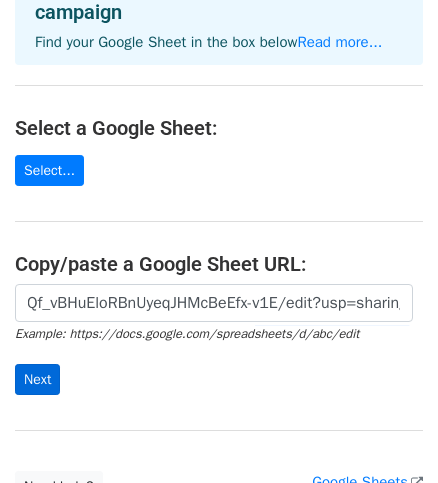 scroll, scrollTop: 0, scrollLeft: 0, axis: both 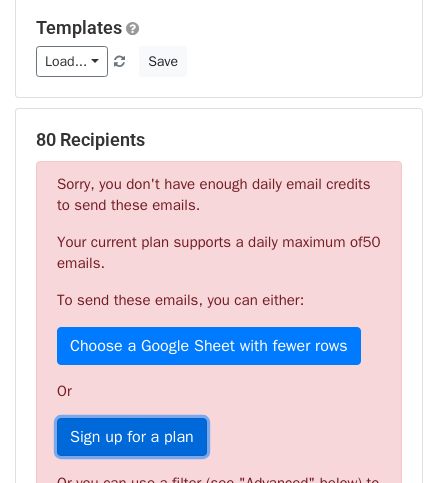 click on "Sign up for a plan" at bounding box center [132, 437] 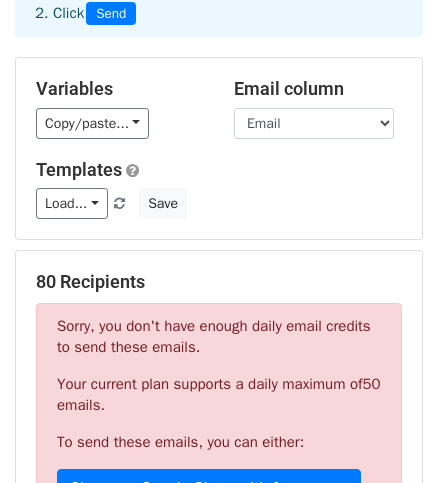 scroll, scrollTop: 0, scrollLeft: 0, axis: both 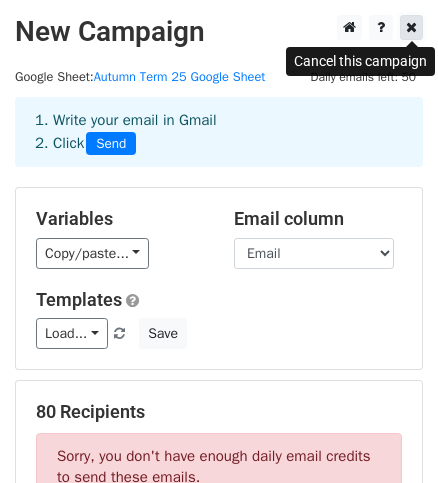 click at bounding box center (411, 27) 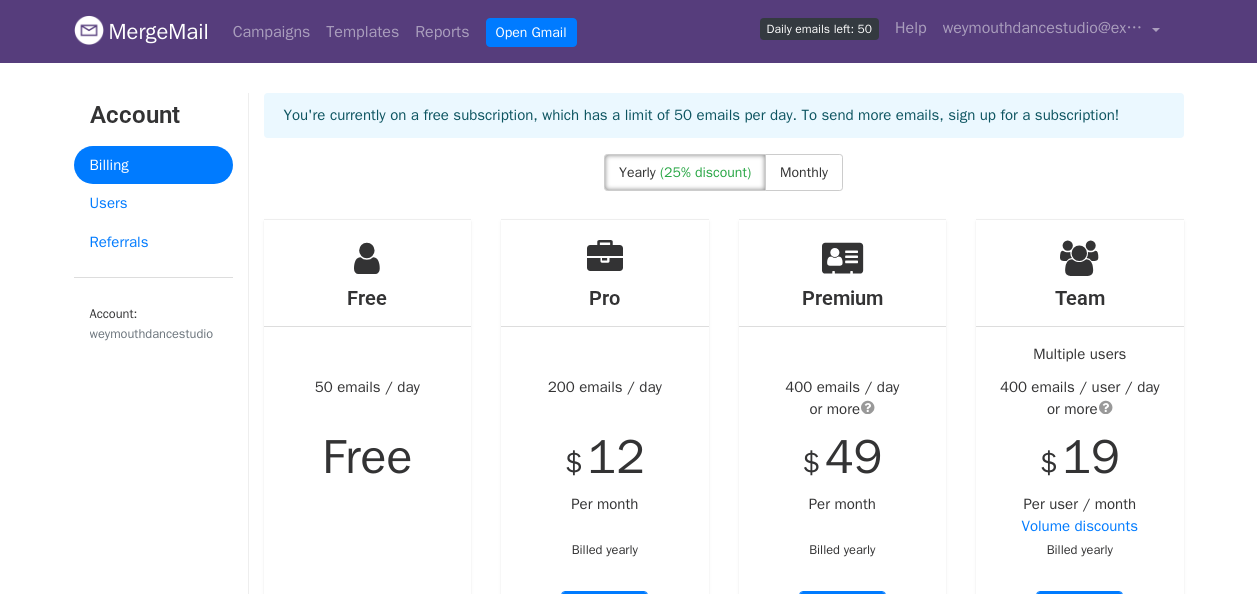 scroll, scrollTop: 0, scrollLeft: 0, axis: both 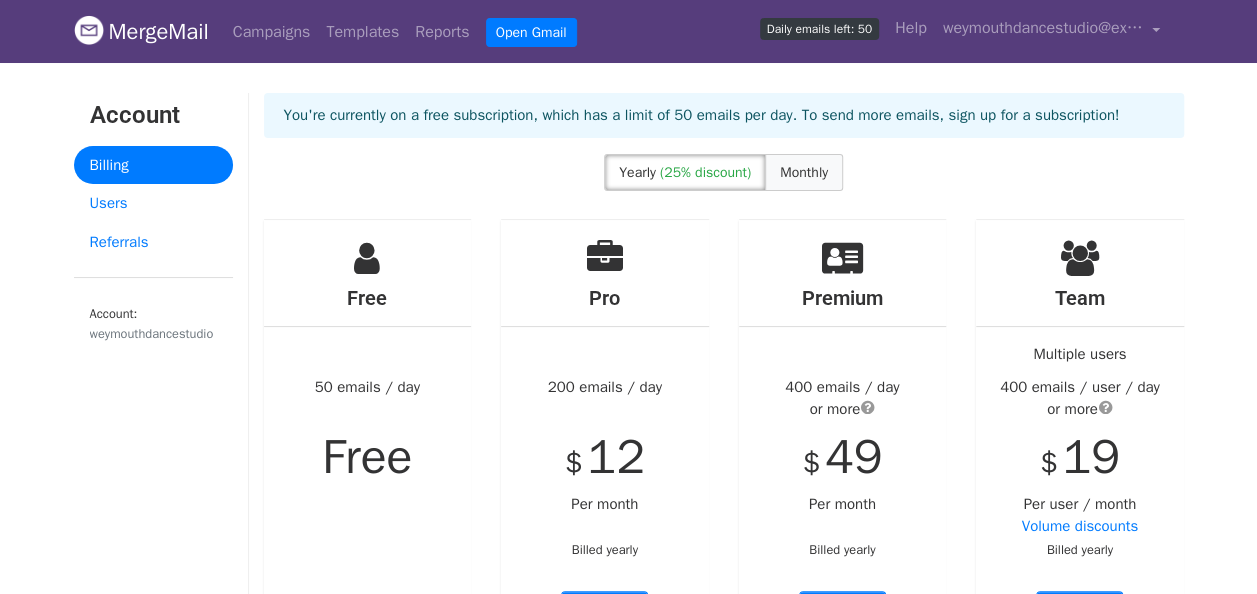 click on "Monthly" at bounding box center [804, 172] 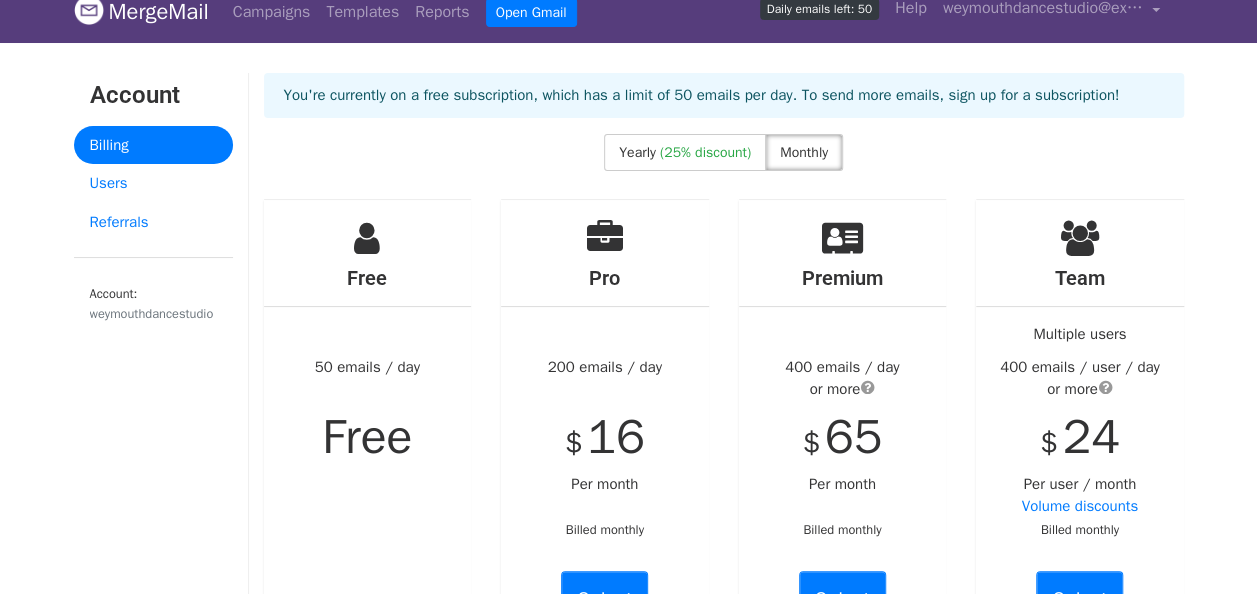 scroll, scrollTop: 0, scrollLeft: 0, axis: both 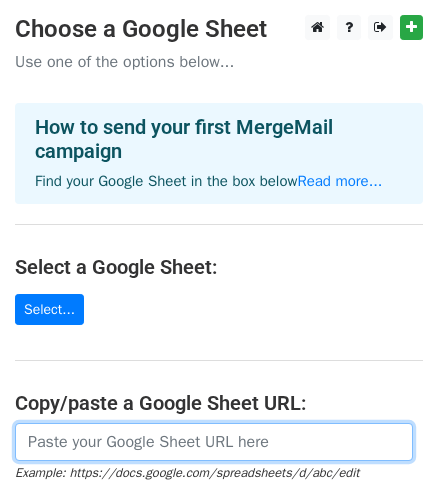click at bounding box center [214, 442] 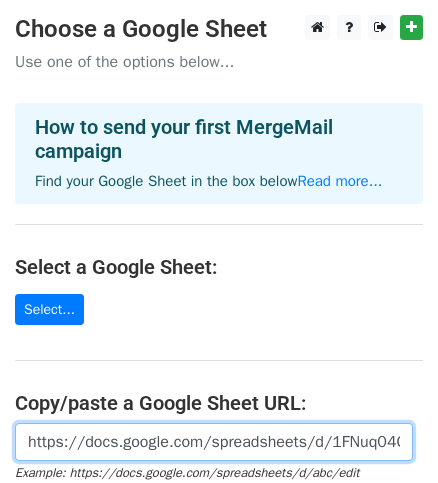 scroll, scrollTop: 0, scrollLeft: 438, axis: horizontal 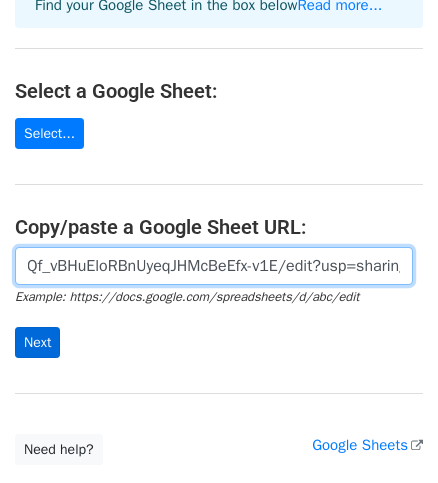 type on "https://docs.google.com/spreadsheets/d/1FNuq04OUmhpeaQf_vBHuEloRBnUyeqJHMcBeEfx-v1E/edit?usp=sharing" 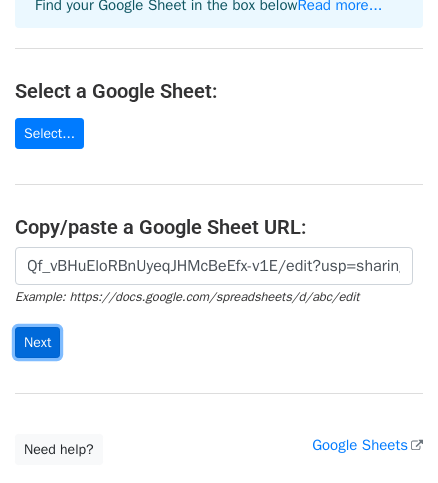 scroll, scrollTop: 0, scrollLeft: 0, axis: both 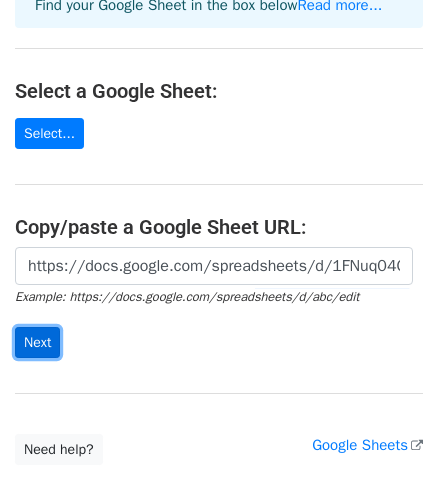click on "Next" at bounding box center (37, 342) 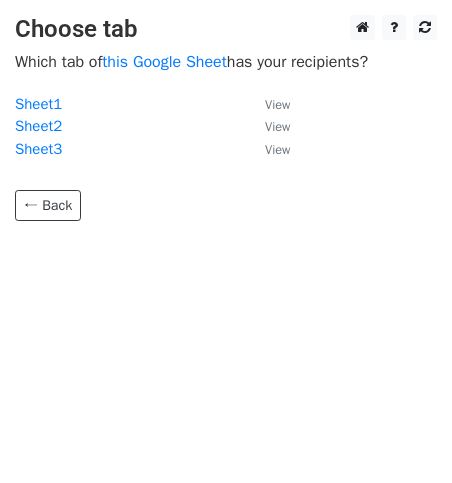 scroll, scrollTop: 0, scrollLeft: 0, axis: both 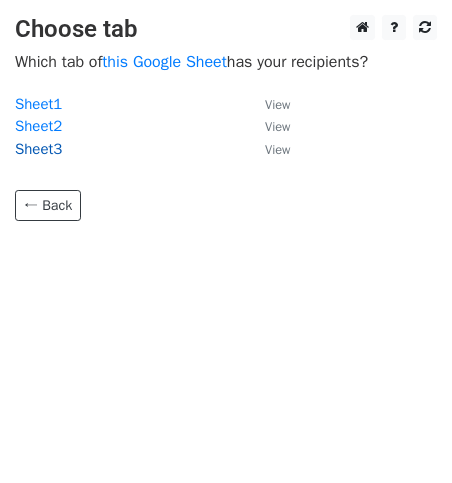 click on "Sheet3" at bounding box center (38, 149) 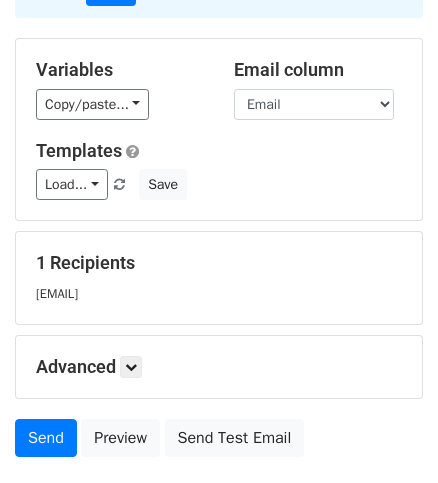 scroll, scrollTop: 112, scrollLeft: 0, axis: vertical 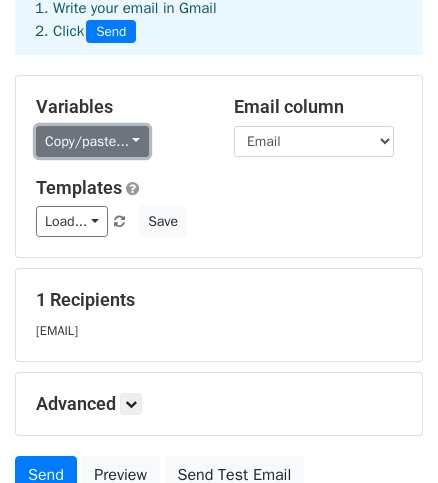 click on "Copy/paste..." at bounding box center (92, 141) 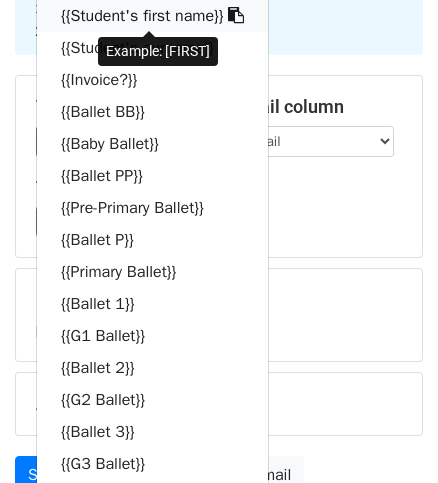 click on "{{Student's first name}}" at bounding box center (152, 16) 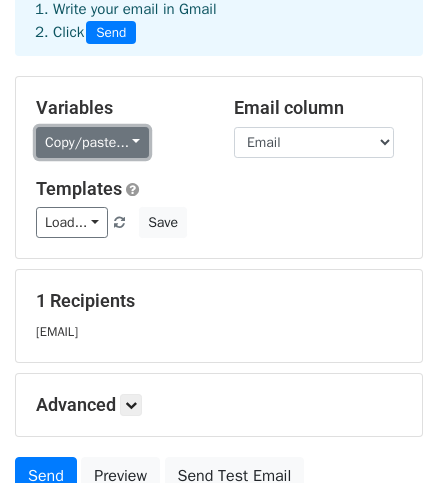 click on "Copy/paste..." at bounding box center [92, 142] 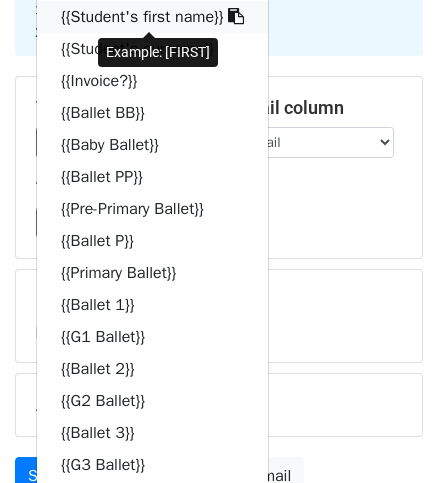click on "{{Student's first name}}" at bounding box center (152, 17) 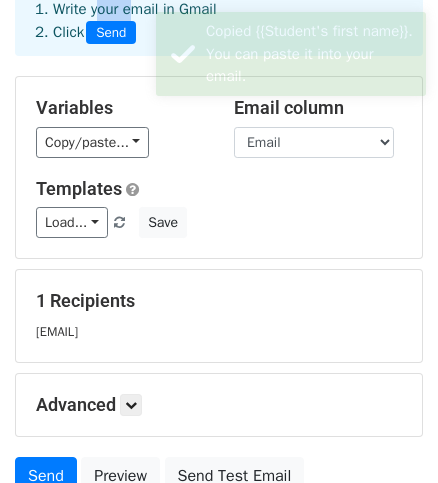 click on "1. Write your email in Gmail
2. Click
Send" at bounding box center (219, 21) 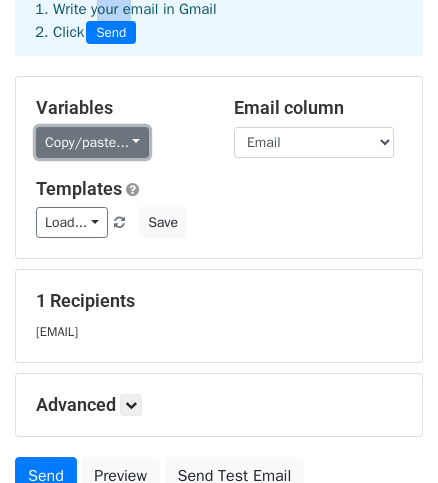 click on "Copy/paste..." at bounding box center [92, 142] 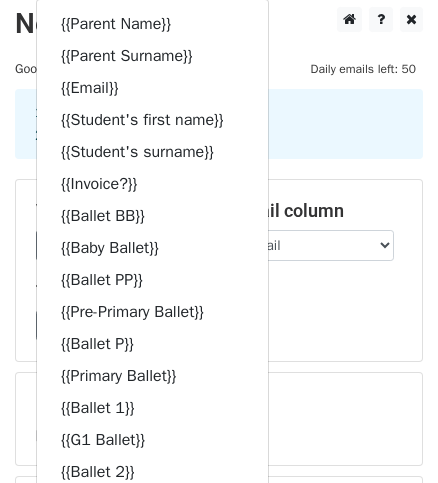 scroll, scrollTop: 0, scrollLeft: 0, axis: both 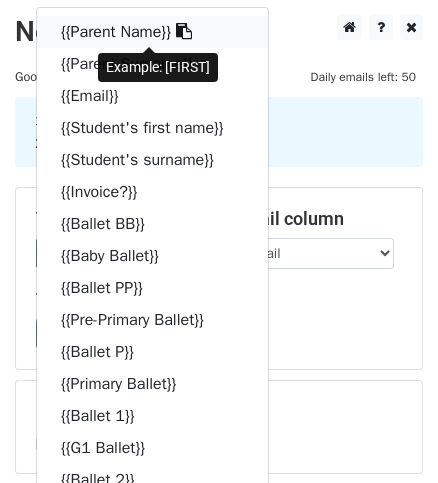 click on "{{Parent Name}}" at bounding box center [152, 32] 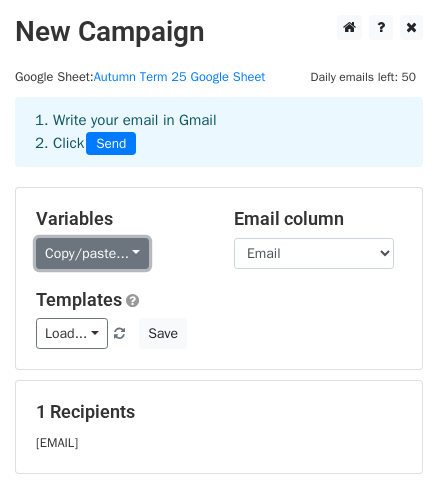 click on "Copy/paste..." at bounding box center (92, 253) 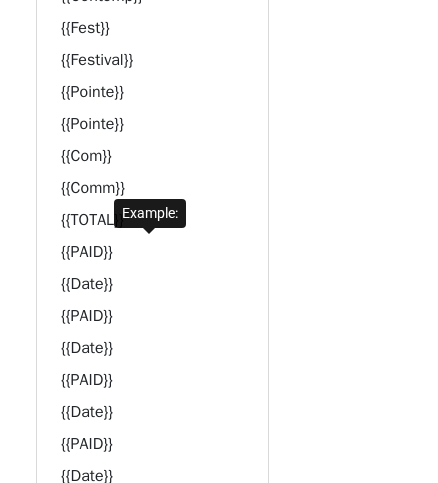 scroll, scrollTop: 2164, scrollLeft: 0, axis: vertical 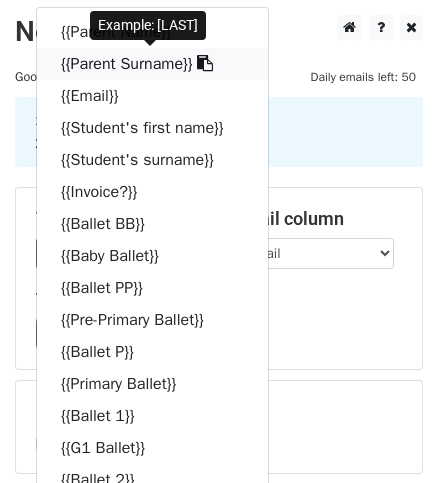 click at bounding box center (205, 63) 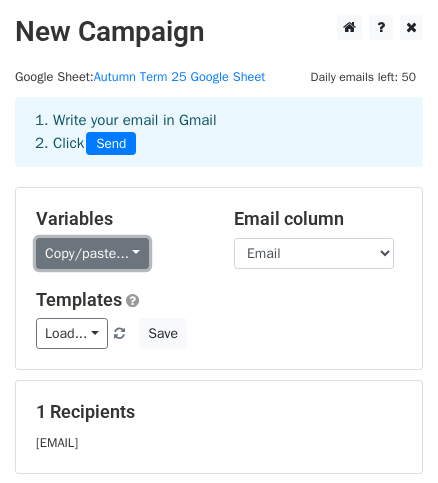 click on "Copy/paste..." at bounding box center [92, 253] 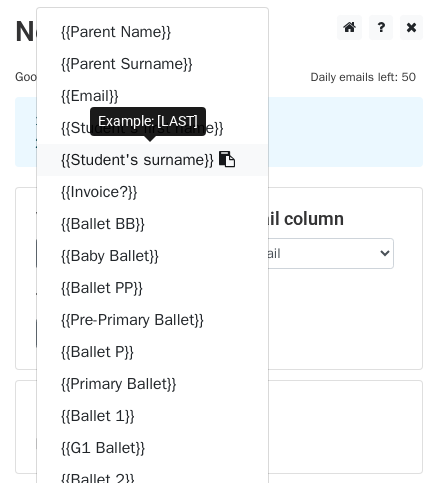 click on "{{Student's surname}}" at bounding box center (152, 160) 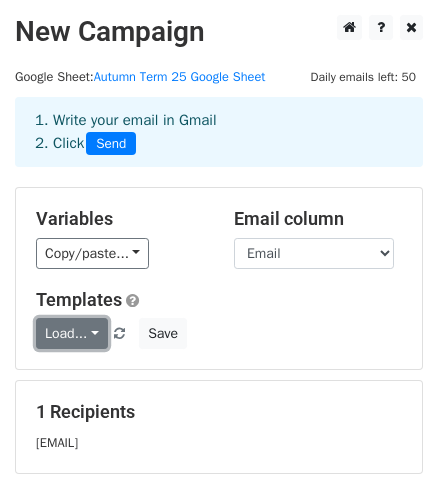click on "Load..." at bounding box center [72, 333] 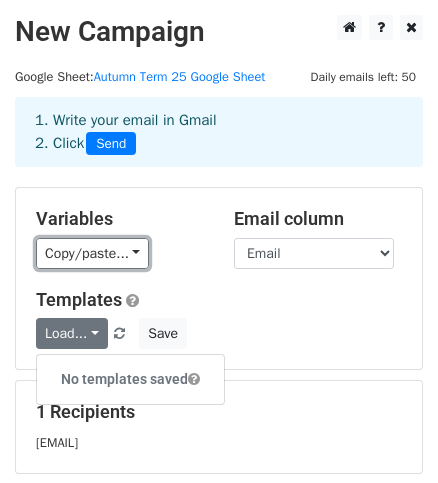 drag, startPoint x: 94, startPoint y: 252, endPoint x: 69, endPoint y: 253, distance: 25.019993 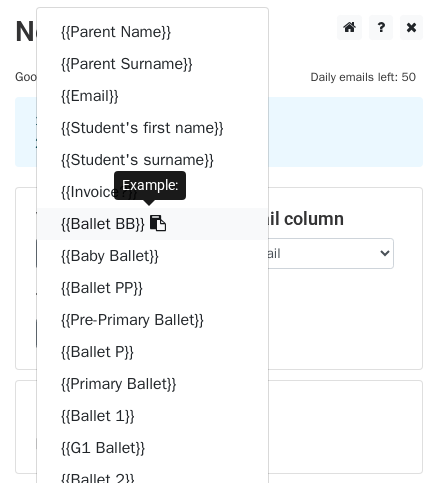 click on "{{Ballet BB}}" at bounding box center (152, 224) 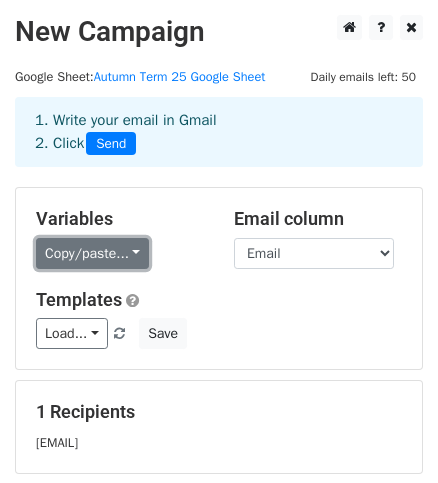 click on "Copy/paste..." at bounding box center (92, 253) 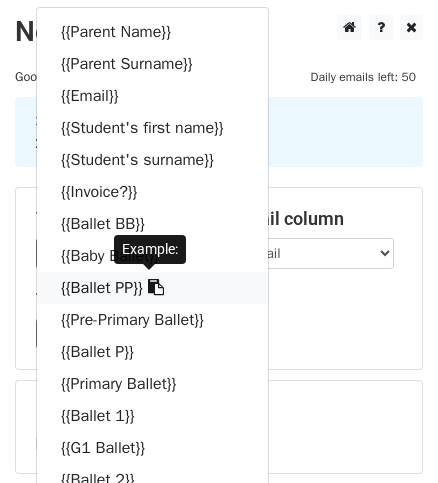 click on "{{Ballet PP}}" at bounding box center [152, 288] 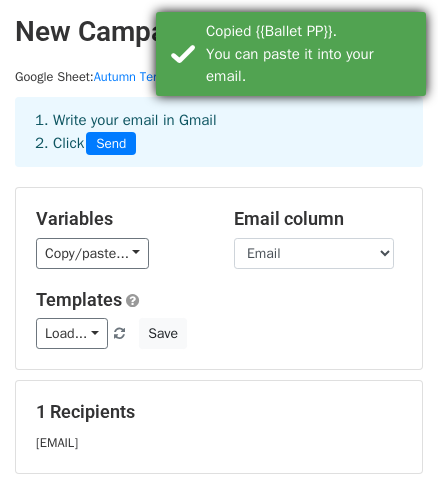 click on "Copied {{Ballet PP}}. You can paste it into your email." at bounding box center (312, 54) 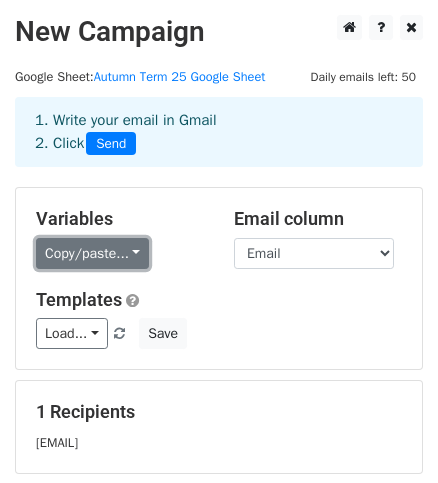 click on "Copy/paste..." at bounding box center [92, 253] 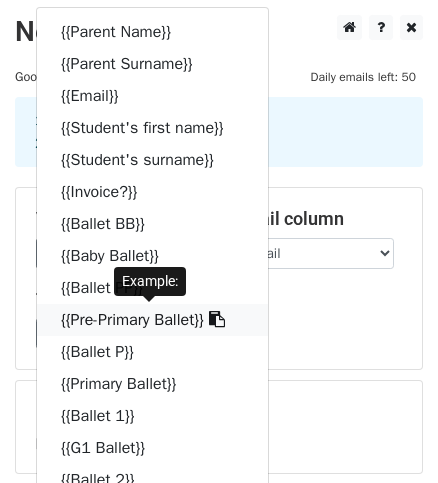 click on "{{Pre-Primary Ballet}}" at bounding box center (152, 320) 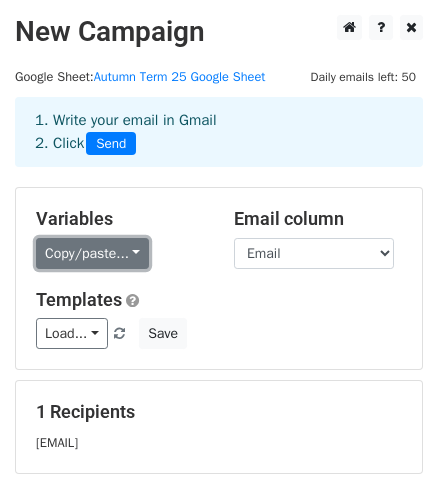 click on "Copy/paste..." at bounding box center (92, 253) 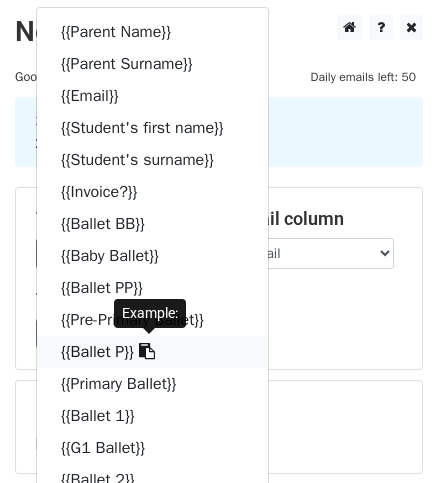 click on "{{Ballet P}}" at bounding box center [152, 352] 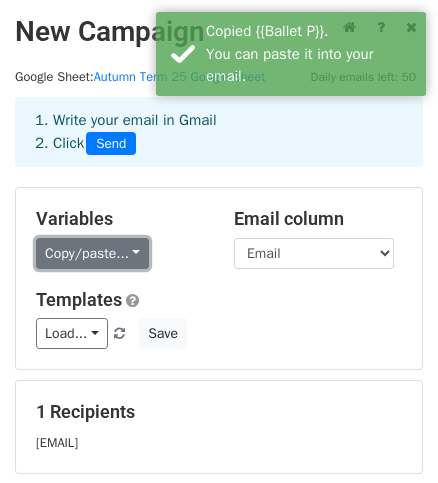 click on "Copy/paste..." at bounding box center (92, 253) 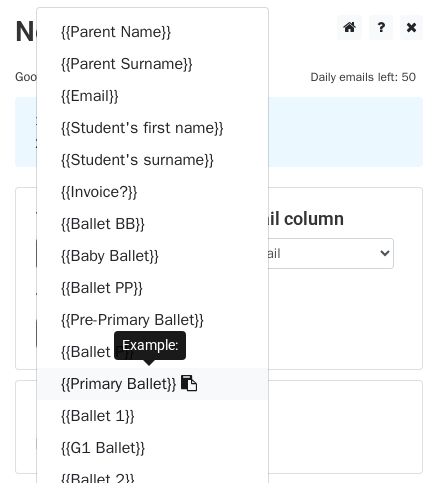 click on "{{Primary Ballet}}" at bounding box center [152, 384] 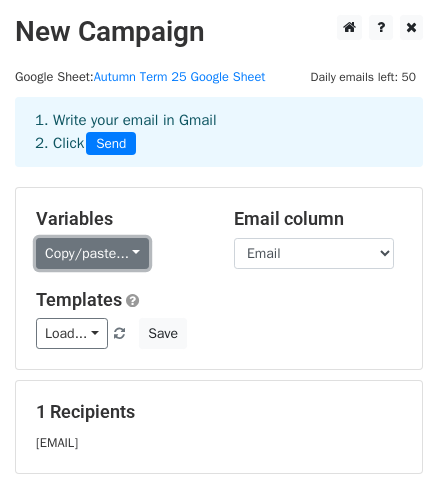 click on "Copy/paste..." at bounding box center [92, 253] 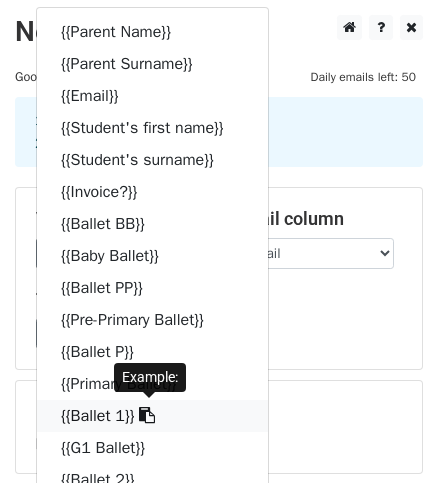 click on "{{Ballet 1}}" at bounding box center (152, 416) 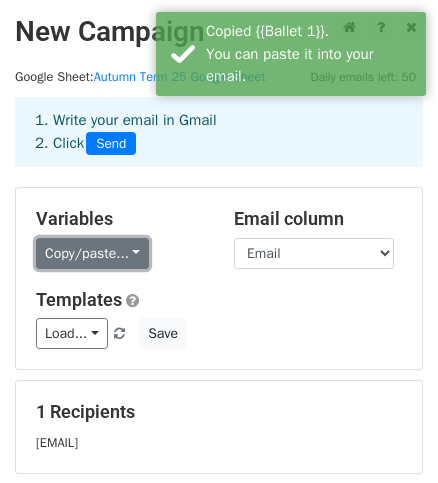 click on "Copy/paste..." at bounding box center (92, 253) 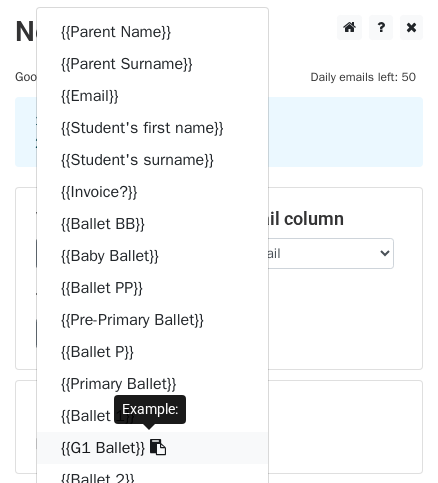 click on "{{G1 Ballet}}" at bounding box center (152, 448) 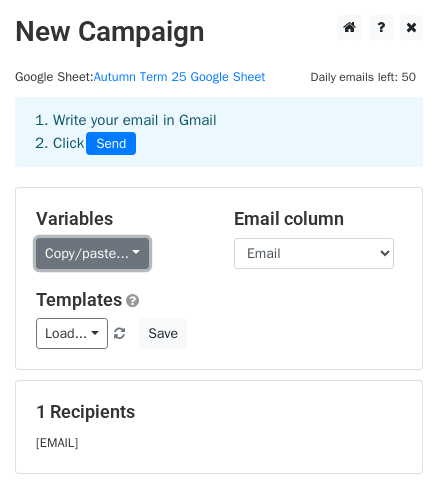 click on "Copy/paste..." at bounding box center (92, 253) 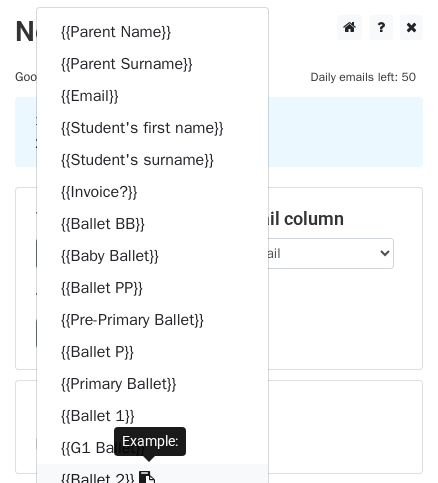 click on "{{Ballet 2}}" at bounding box center [152, 480] 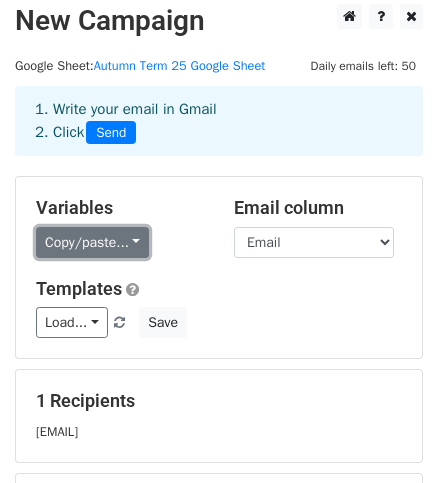 click on "Copy/paste..." at bounding box center (92, 242) 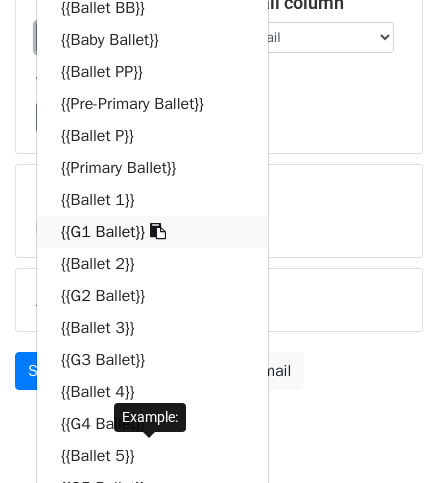 scroll, scrollTop: 233, scrollLeft: 0, axis: vertical 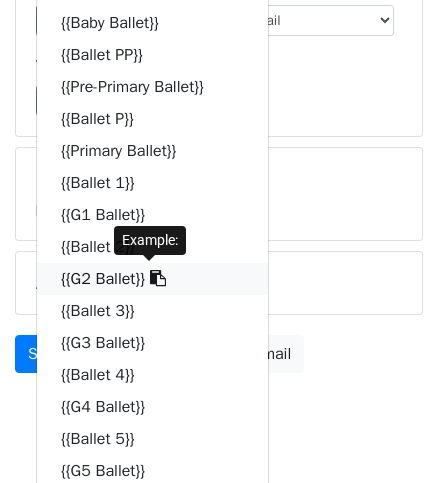 click on "{{G2 Ballet}}" at bounding box center [152, 279] 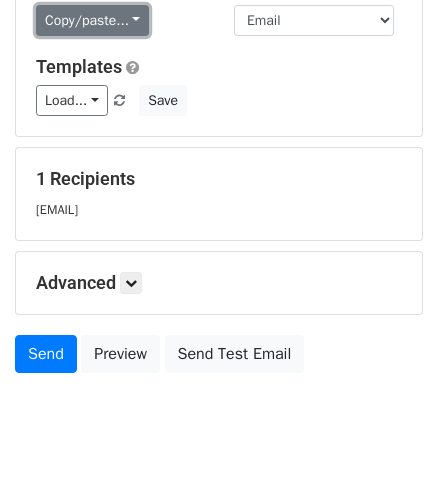 click on "Copy/paste..." at bounding box center [92, 20] 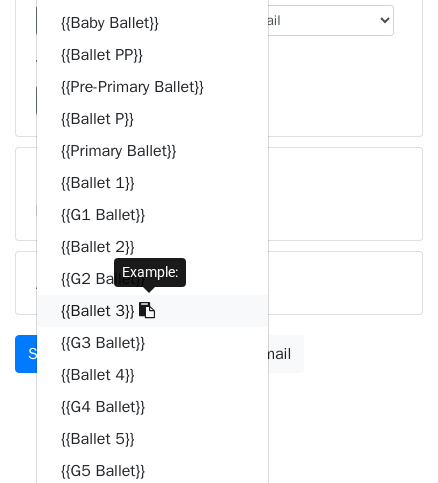 click on "{{Ballet 3}}" at bounding box center [152, 311] 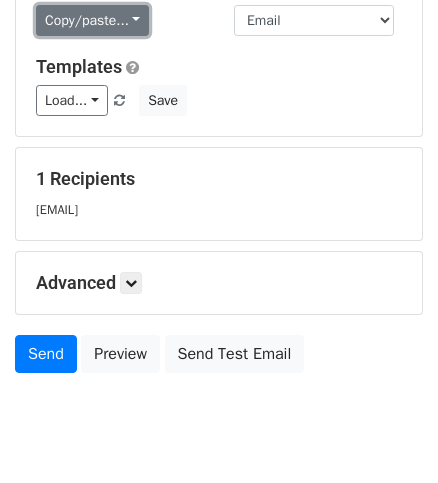 click on "Copy/paste..." at bounding box center [92, 20] 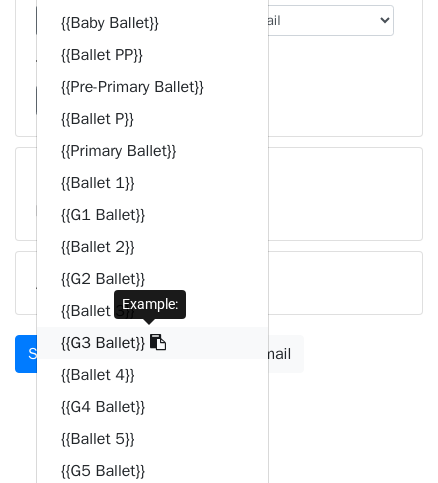 click on "{{G3 Ballet}}" at bounding box center (152, 343) 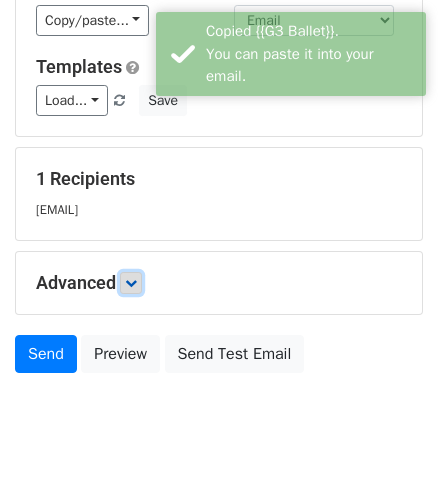 click at bounding box center [131, 283] 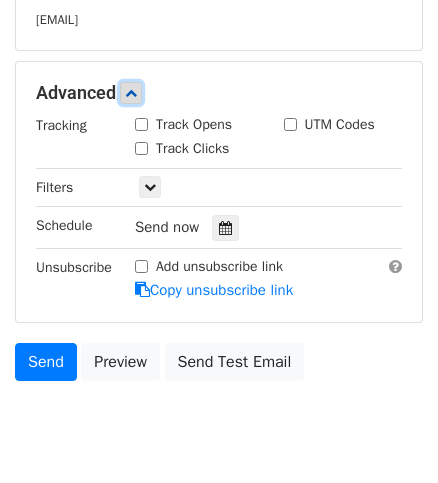 scroll, scrollTop: 434, scrollLeft: 0, axis: vertical 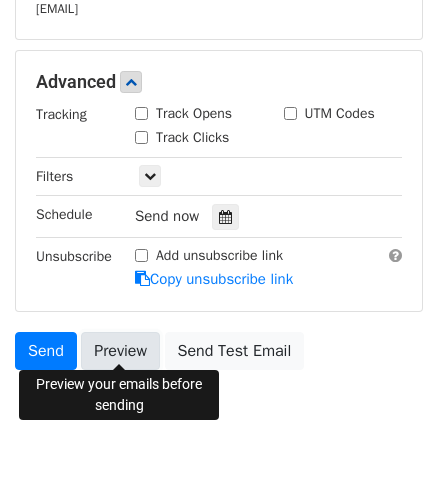 click on "Preview" at bounding box center (120, 351) 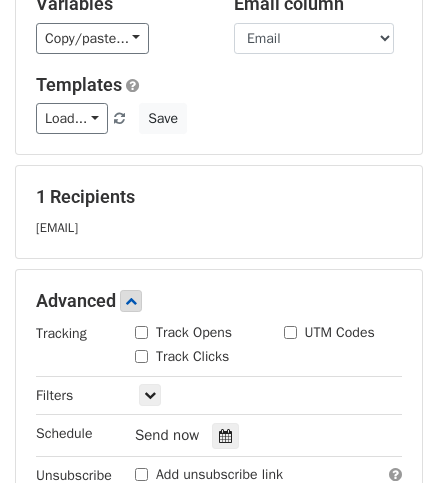 scroll, scrollTop: 95, scrollLeft: 0, axis: vertical 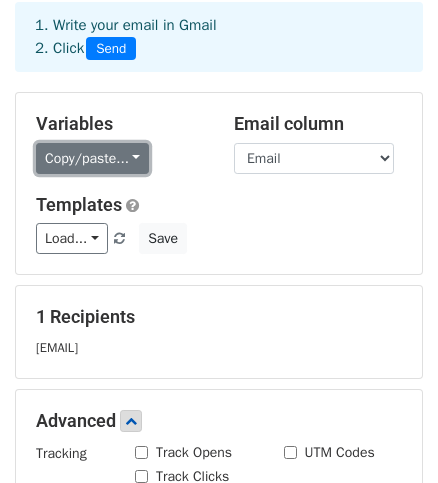 click on "Copy/paste..." at bounding box center [92, 158] 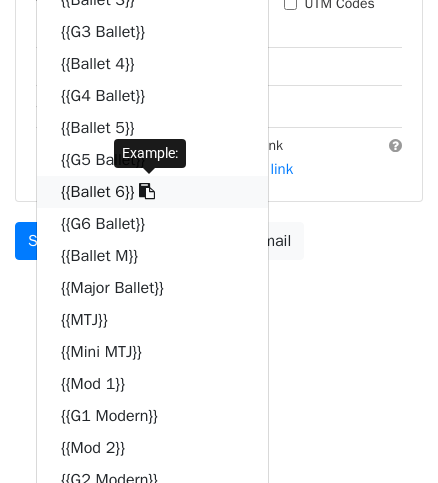 scroll, scrollTop: 547, scrollLeft: 0, axis: vertical 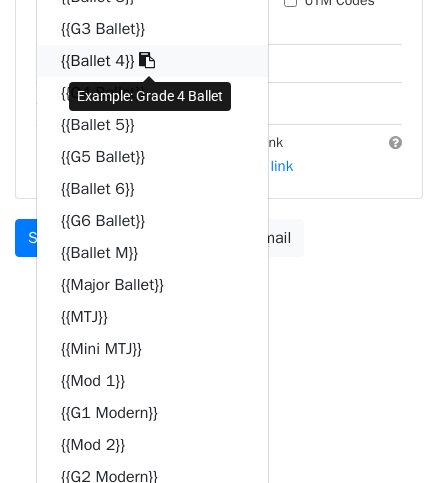 click on "{{Ballet 4}}" at bounding box center [152, 61] 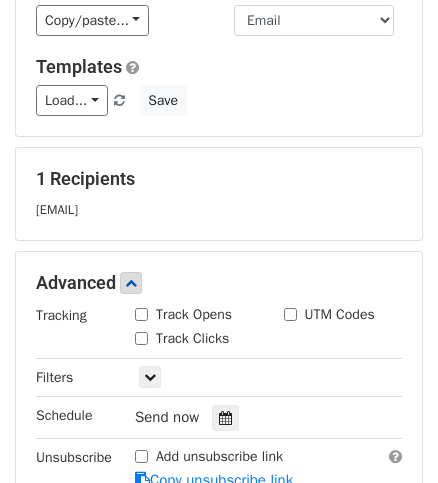 scroll, scrollTop: 181, scrollLeft: 0, axis: vertical 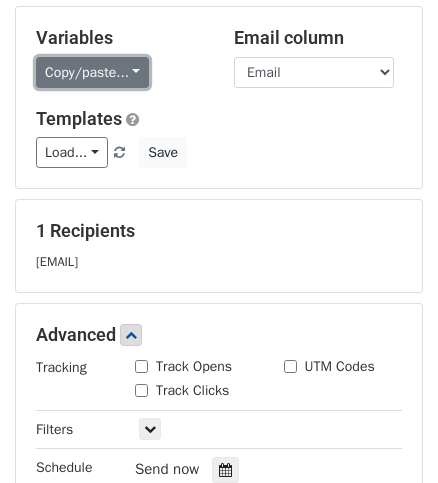 click on "Copy/paste..." at bounding box center (92, 72) 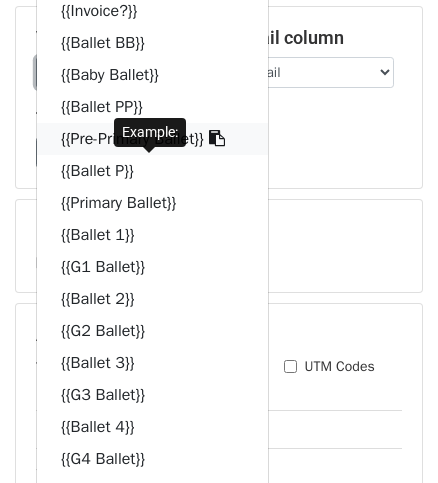 scroll, scrollTop: 238, scrollLeft: 0, axis: vertical 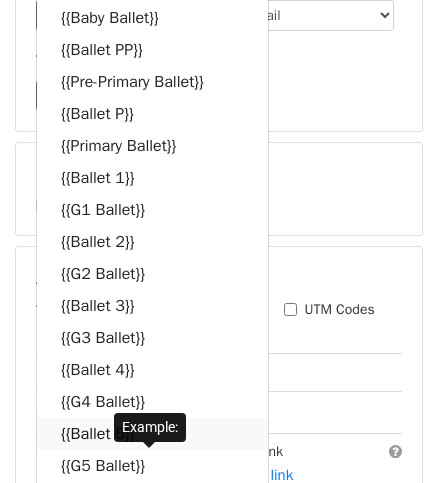 drag, startPoint x: 86, startPoint y: 466, endPoint x: 77, endPoint y: 433, distance: 34.20526 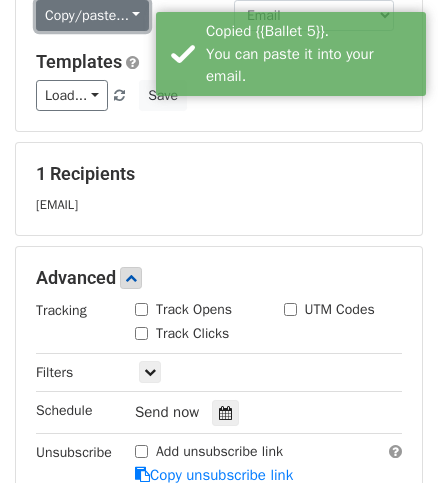 click on "Copy/paste..." at bounding box center [92, 15] 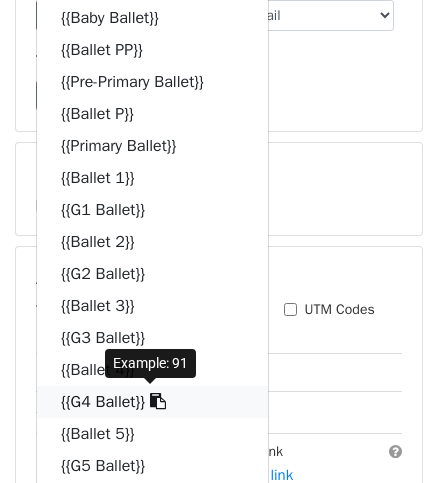click on "{{G4 Ballet}}" at bounding box center (152, 402) 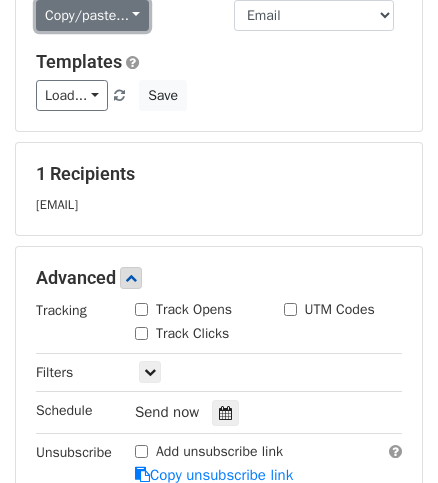 click on "Copy/paste..." at bounding box center (92, 15) 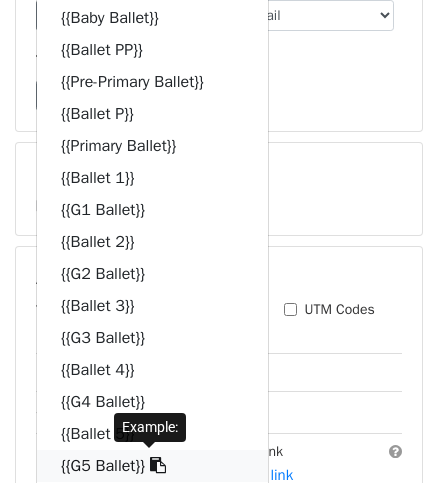 click on "{{G5 Ballet}}" at bounding box center (152, 466) 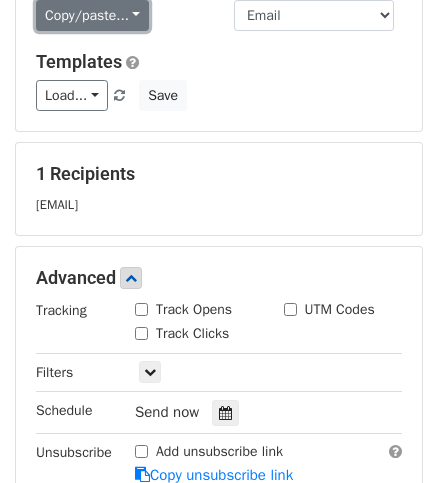 click on "Copy/paste..." at bounding box center [92, 15] 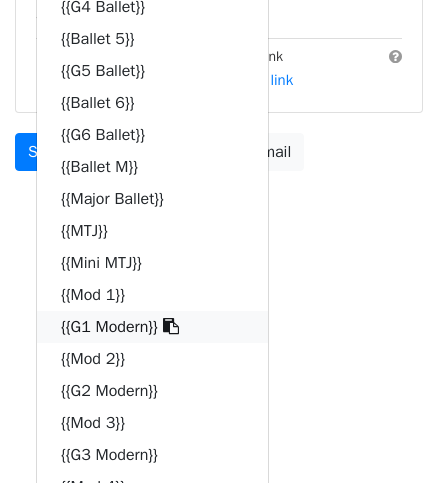 scroll, scrollTop: 640, scrollLeft: 0, axis: vertical 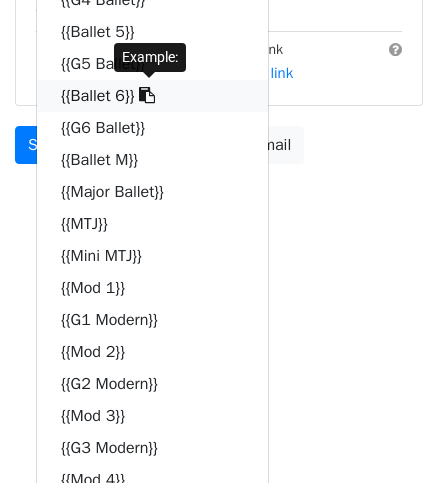 click on "{{Ballet 6}}" at bounding box center [152, 96] 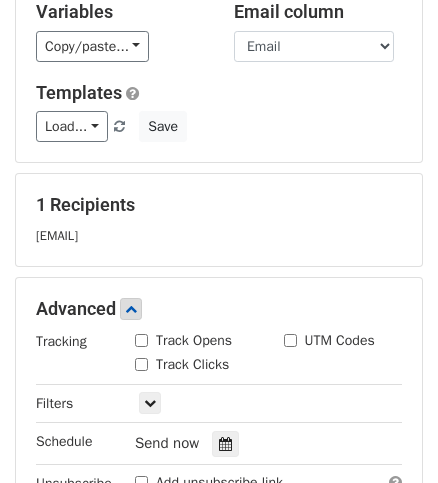 scroll, scrollTop: 204, scrollLeft: 0, axis: vertical 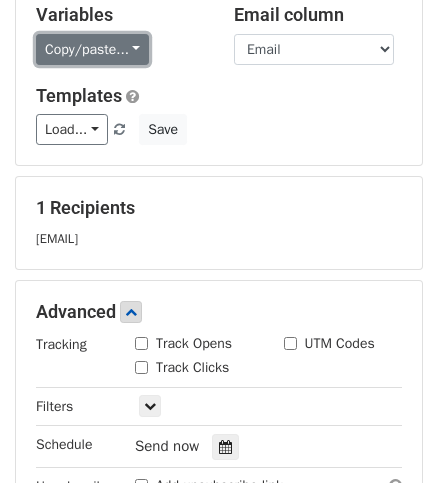 click on "Copy/paste..." at bounding box center [92, 49] 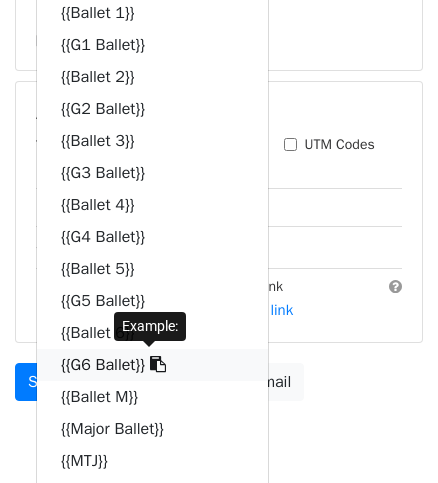 scroll, scrollTop: 404, scrollLeft: 0, axis: vertical 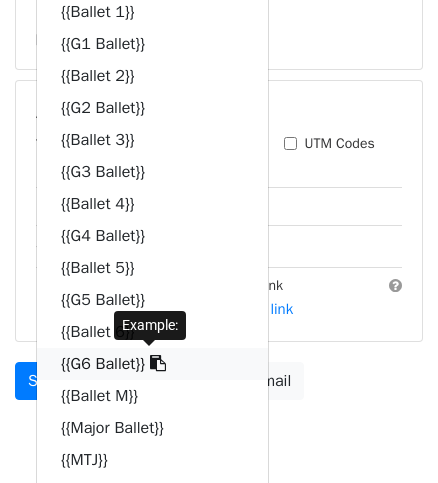 click on "{{G6 Ballet}}" at bounding box center [152, 364] 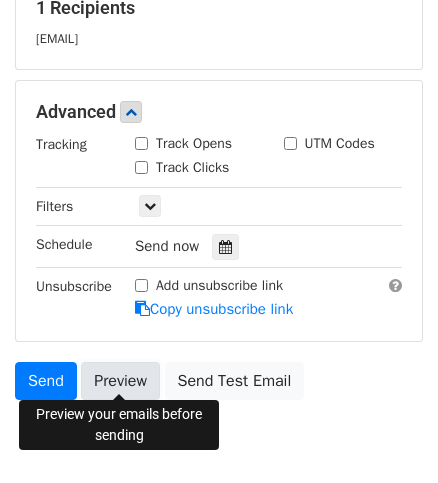 click on "Preview" at bounding box center (120, 381) 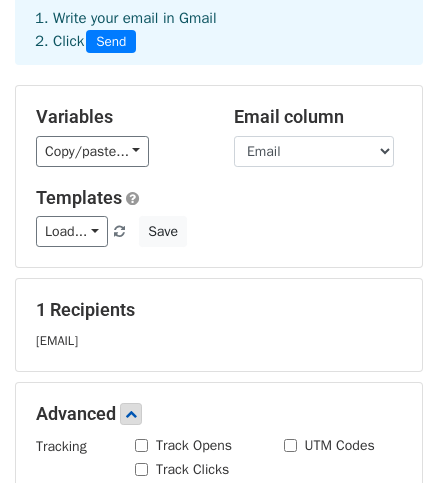 scroll, scrollTop: 0, scrollLeft: 0, axis: both 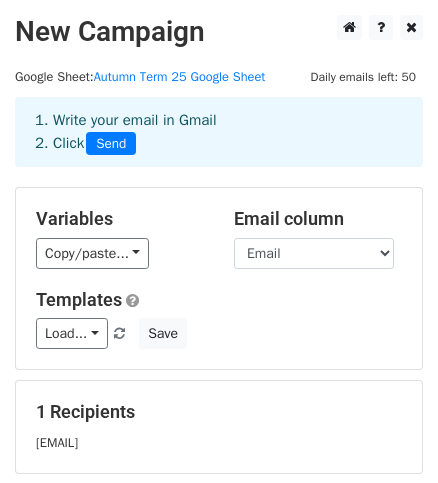 click on "[EMAIL]" at bounding box center [219, 442] 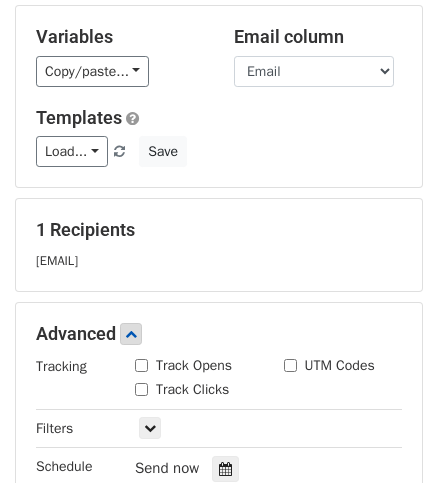 scroll, scrollTop: 169, scrollLeft: 0, axis: vertical 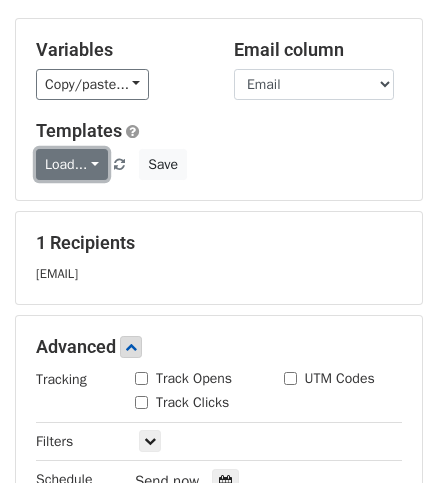 click on "Load..." at bounding box center (72, 164) 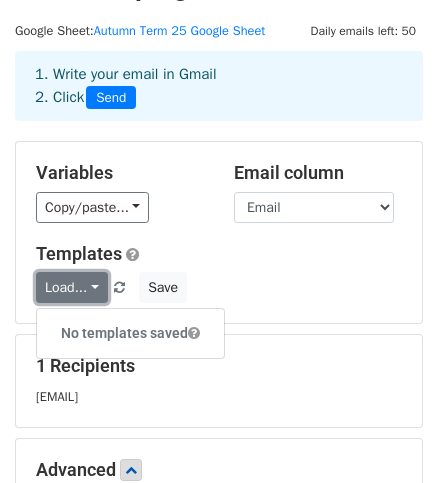 scroll, scrollTop: 59, scrollLeft: 0, axis: vertical 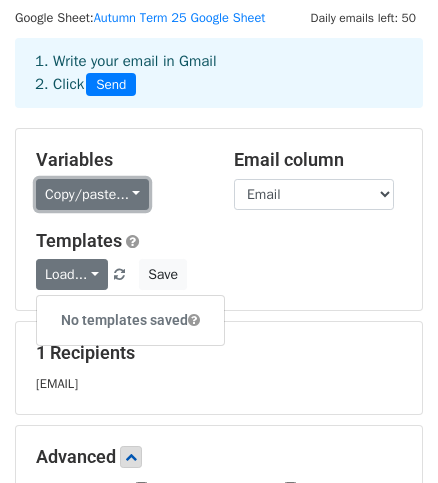 click on "Copy/paste..." at bounding box center [92, 194] 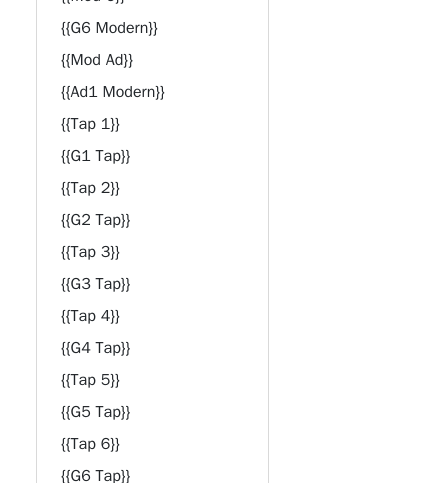 scroll, scrollTop: 2164, scrollLeft: 0, axis: vertical 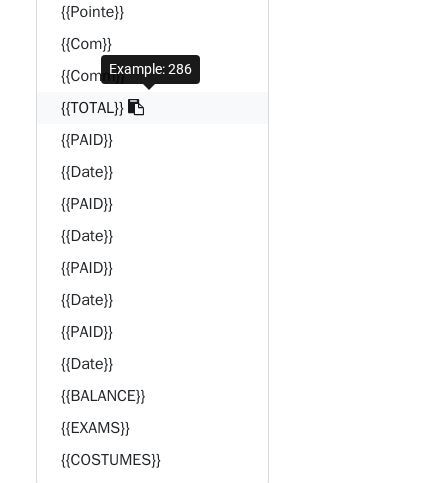 click on "{{TOTAL}}" at bounding box center (152, 108) 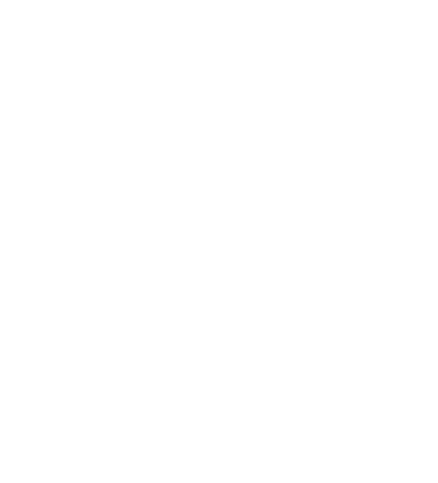 click on "New Campaign
Daily emails left: 50
Google Sheet:
Autumn Term 25 Google Sheet
1. Write your email in Gmail
2. Click
Send
Variables
Copy/paste...
{{Parent Name}}
{{Parent Surname}}
{{Email}}
{{Student's first name}}
{{Student's surname}}
{{Invoice?}}
{{Ballet BB}}
{{Baby Ballet}}
{{Ballet PP}}
{{Pre-Primary Ballet}}
{{Ballet P}}
{{Primary Ballet}}
{{Ballet 1}}
{{G1 Ballet}}
{{Ballet 2}}
{{G2 Ballet}}
{{Ballet 3}}
{{G3 Ballet}}
{{Ballet 4}}
{{G4 Ballet}}
{{Ballet 5}}
{{G5 Ballet}}
{{Ballet 6}}
{{G6 Ballet}}
{{Ballet M}}
{{Major Ballet}}
{{MTJ}}
{{Mini MTJ}}
{{Mod 1}}
{{G1 Modern}}
{{Mod 2}}
{{G2 Modern}}
{{Mod 3}}
{{G3 Modern}}
{{Mod 4}}
{{G4 Modern}}
{{Mod 5}}" at bounding box center (219, -1241) 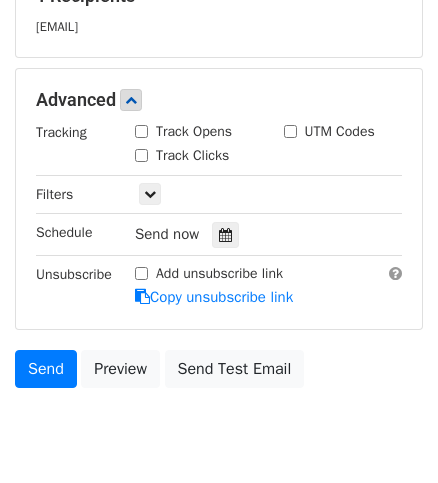 scroll, scrollTop: 324, scrollLeft: 0, axis: vertical 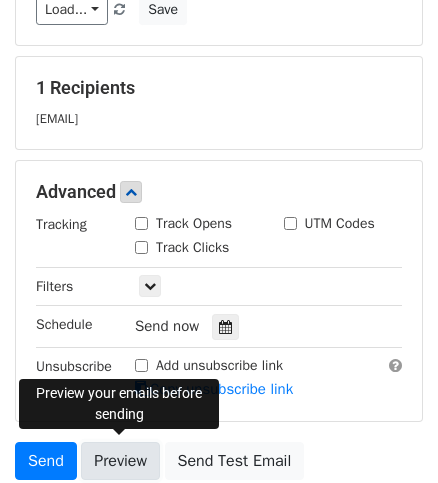 drag, startPoint x: 119, startPoint y: 454, endPoint x: 103, endPoint y: 458, distance: 16.492422 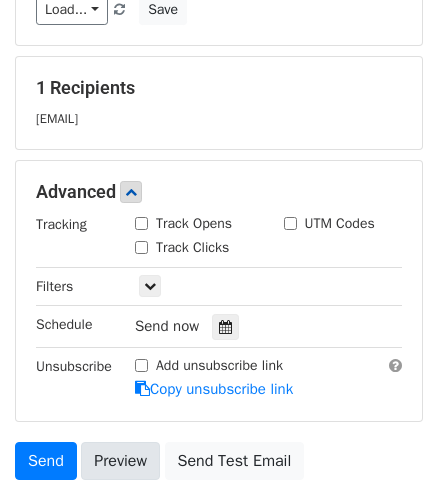 click on "Preview" at bounding box center (120, 461) 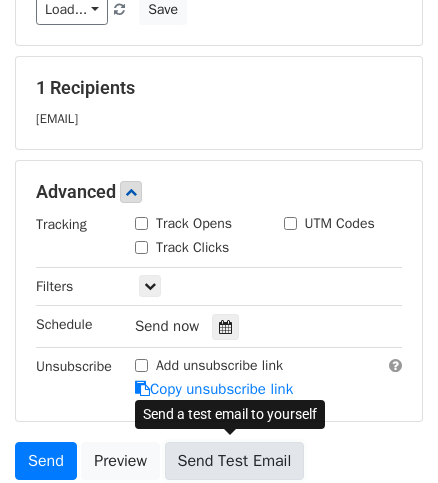 click on "Send Test Email" at bounding box center [235, 461] 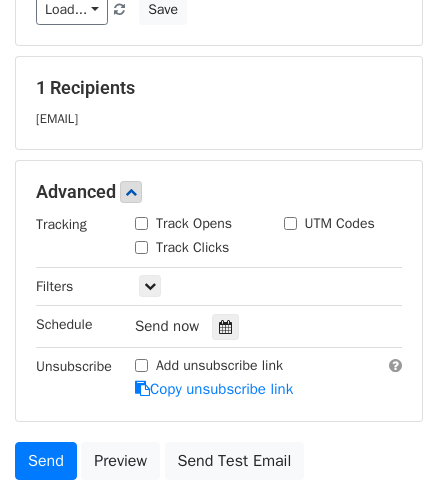 scroll, scrollTop: 0, scrollLeft: 0, axis: both 